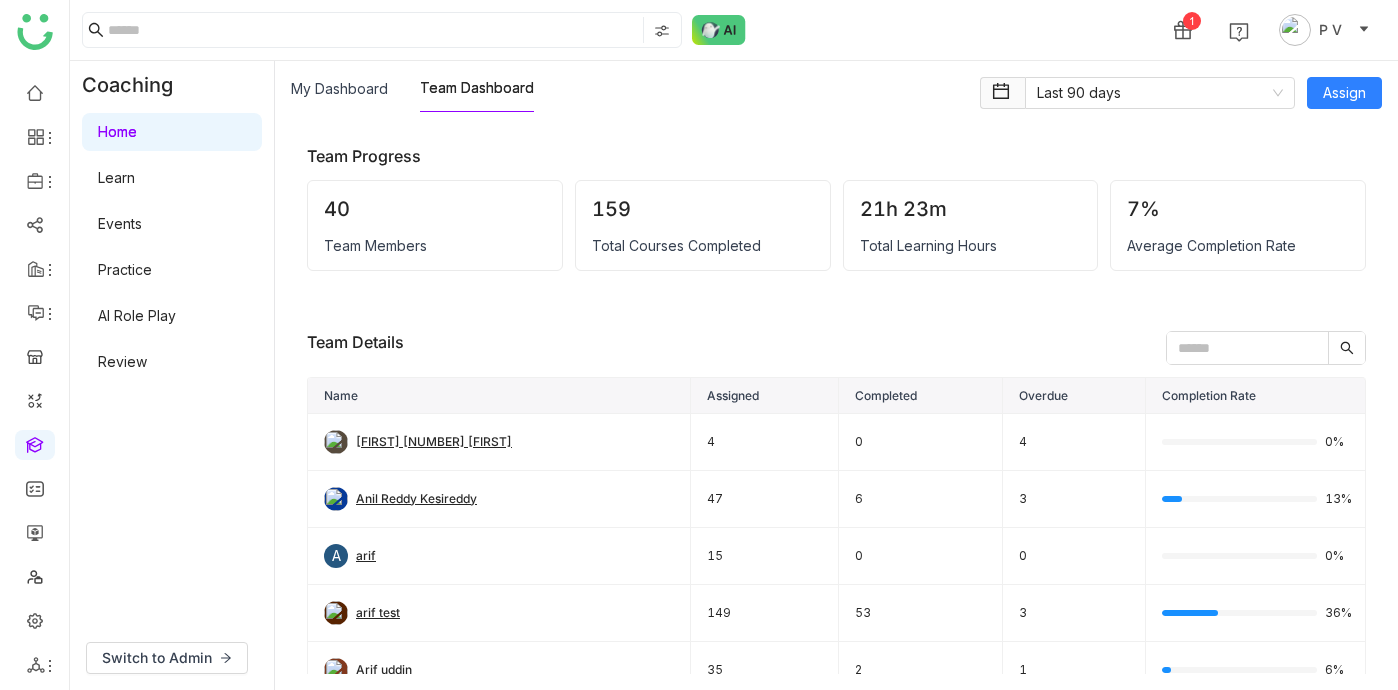 scroll, scrollTop: 0, scrollLeft: 0, axis: both 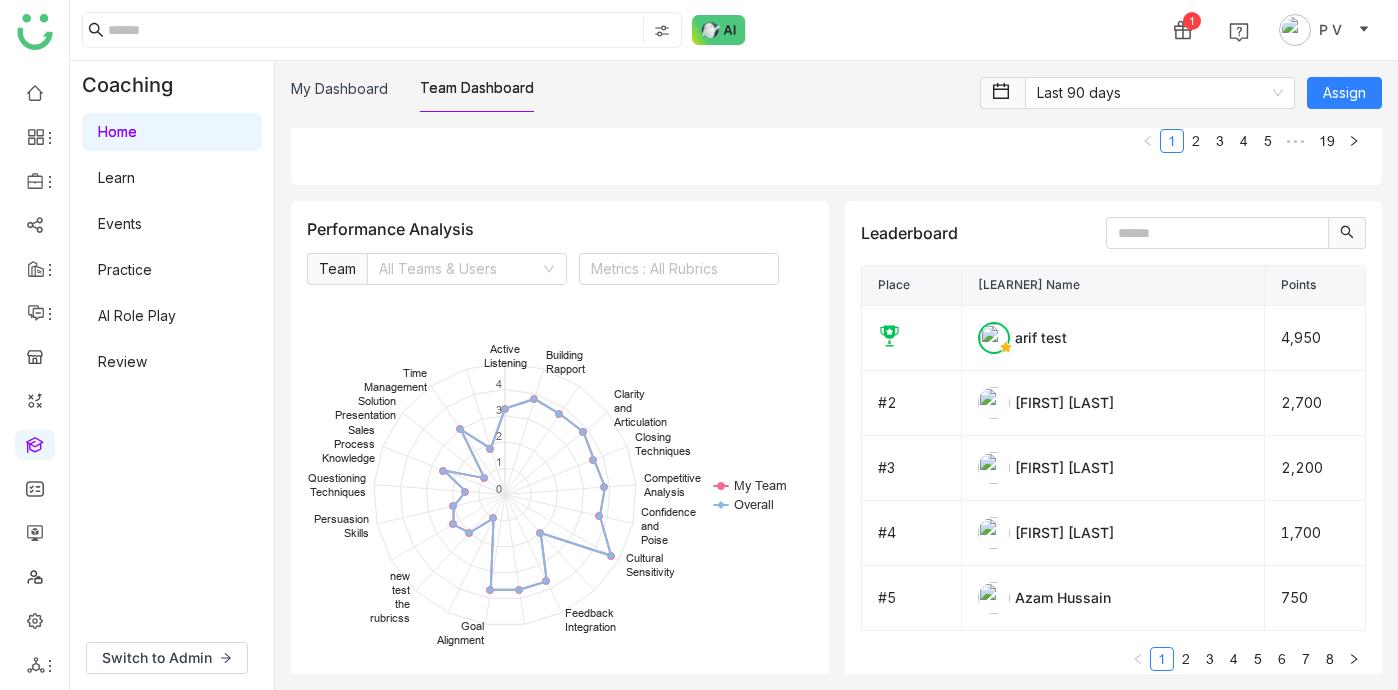 click 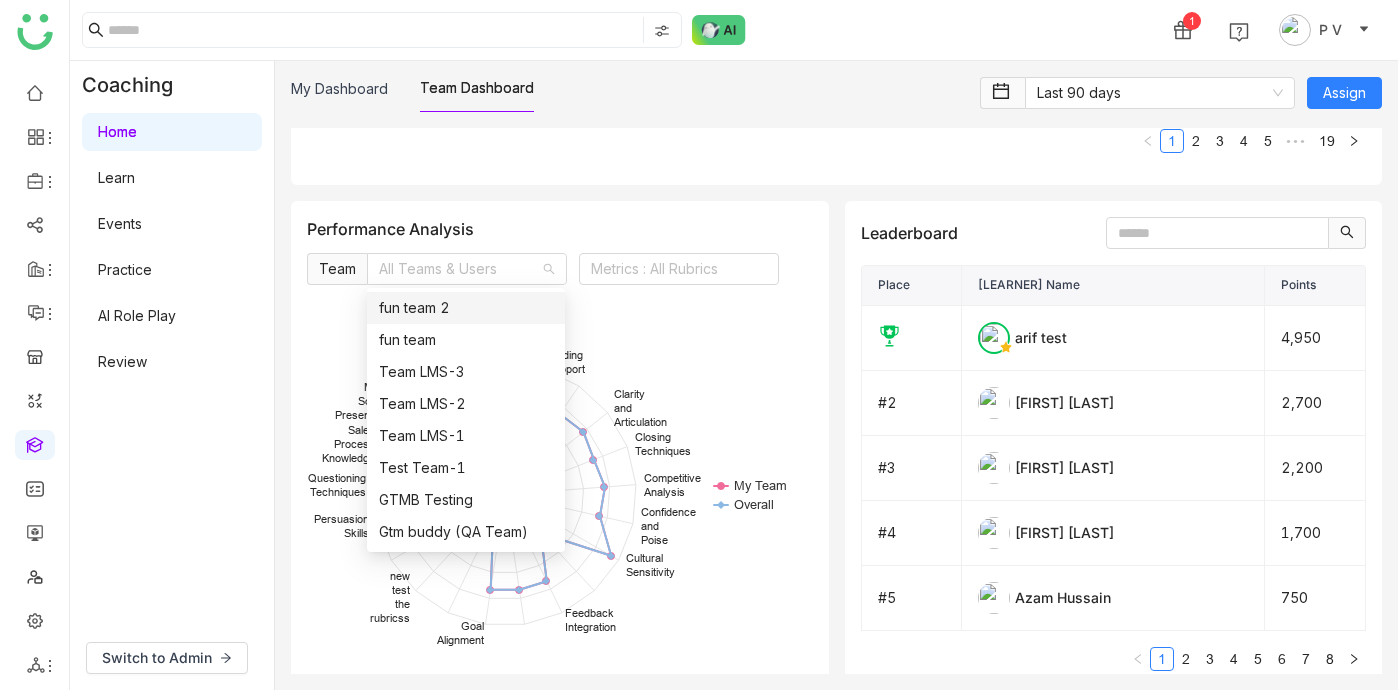 click 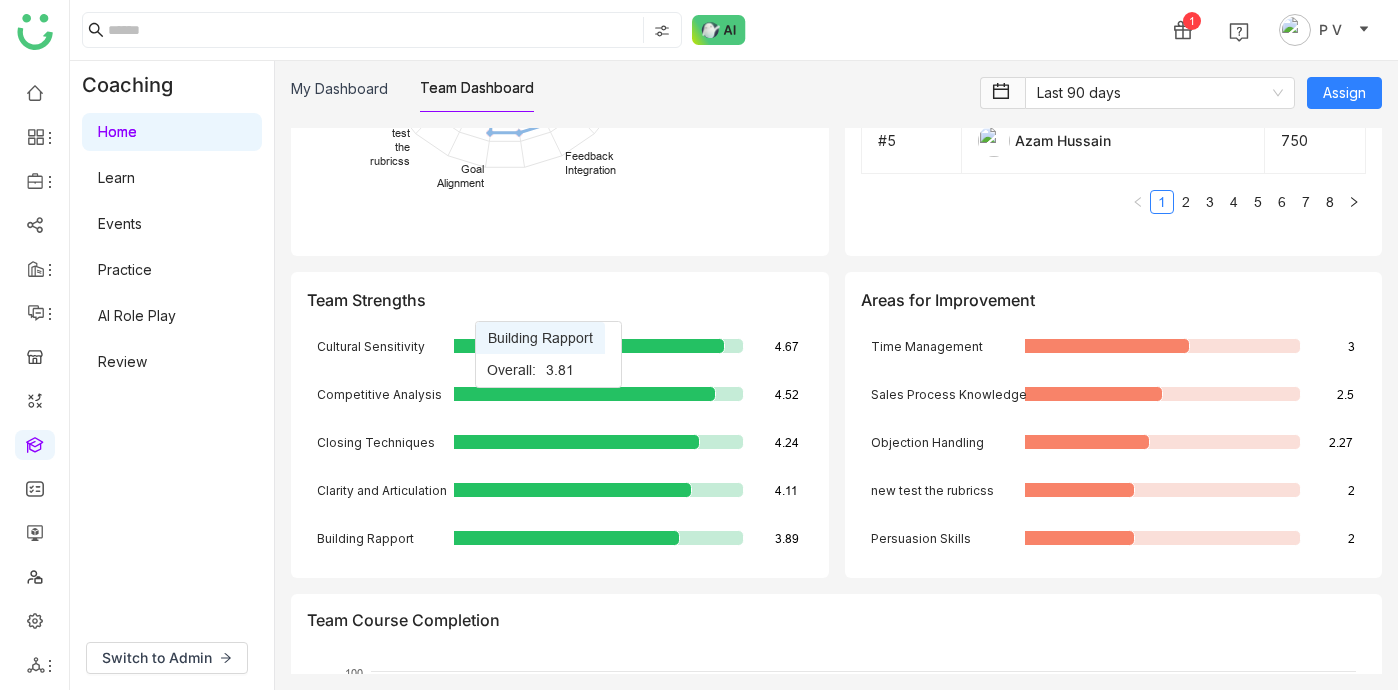 scroll, scrollTop: 2915, scrollLeft: 0, axis: vertical 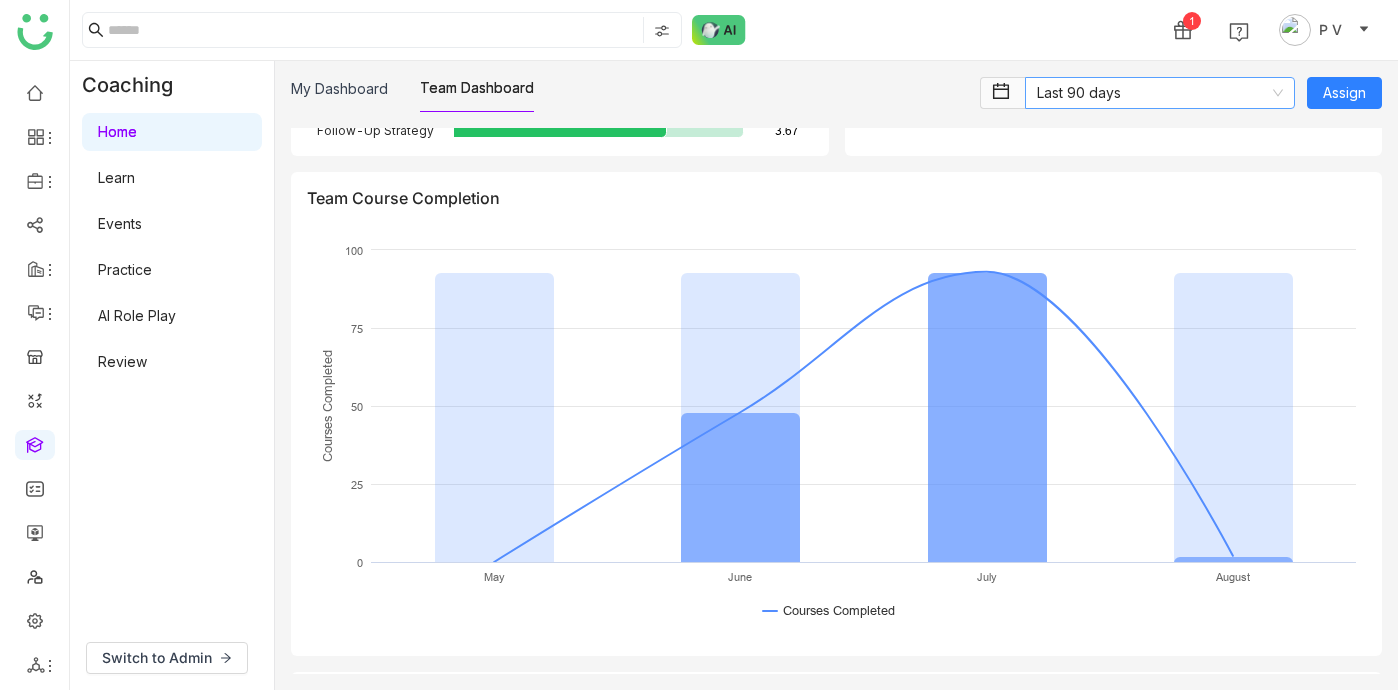 click on "Last 90 days" 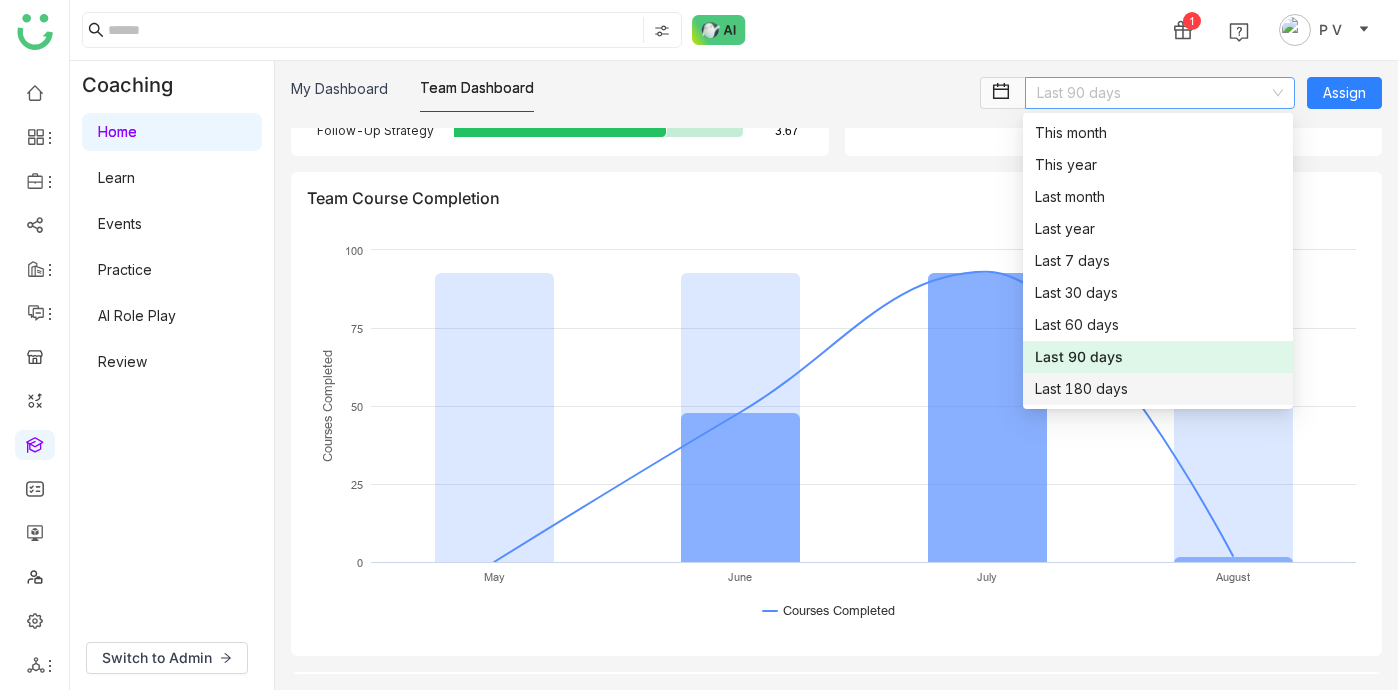click on "Last 180 days" at bounding box center [1158, 389] 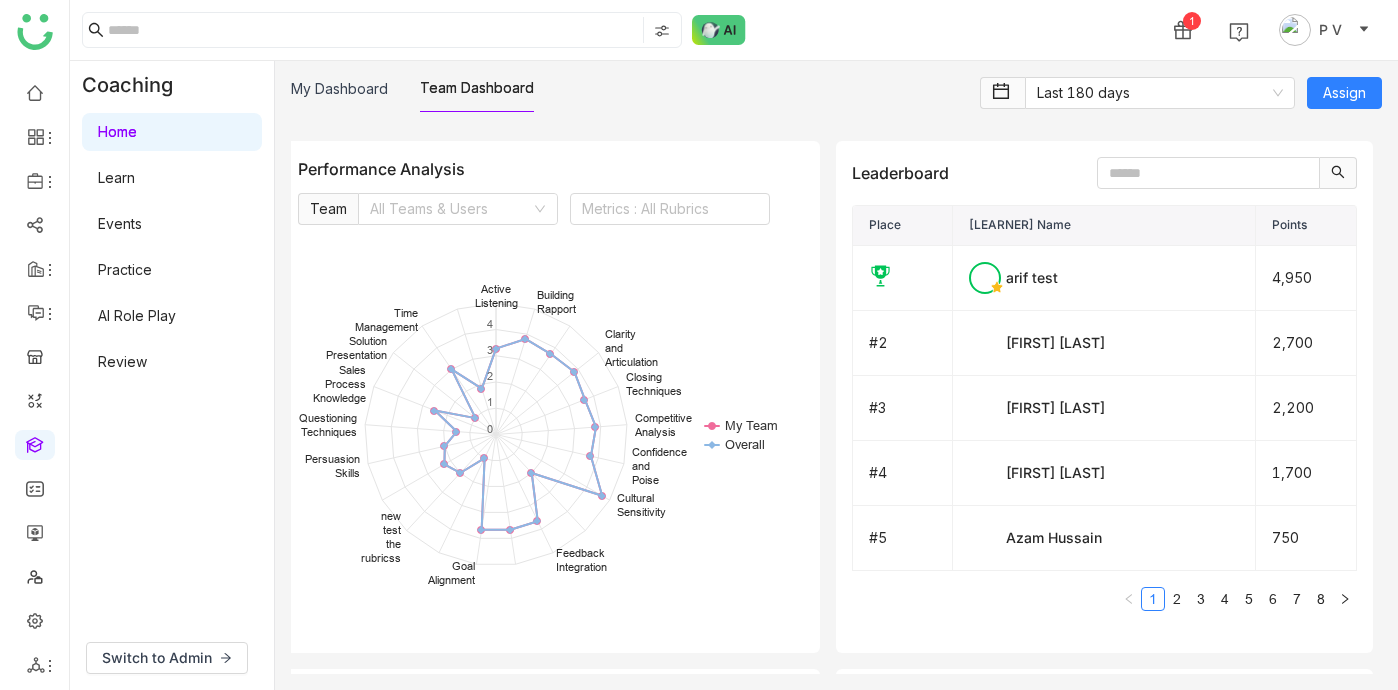 scroll, scrollTop: 2510, scrollLeft: 9, axis: both 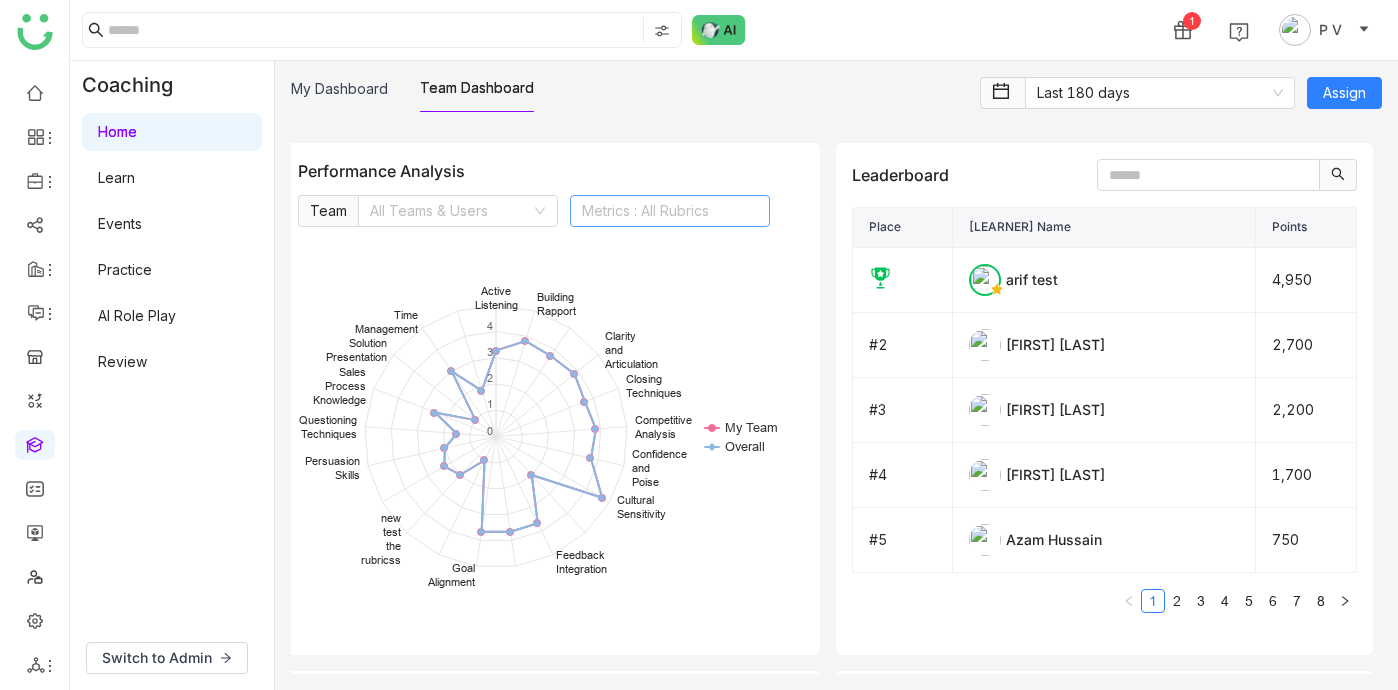 click on "Metrics : All Rubrics" 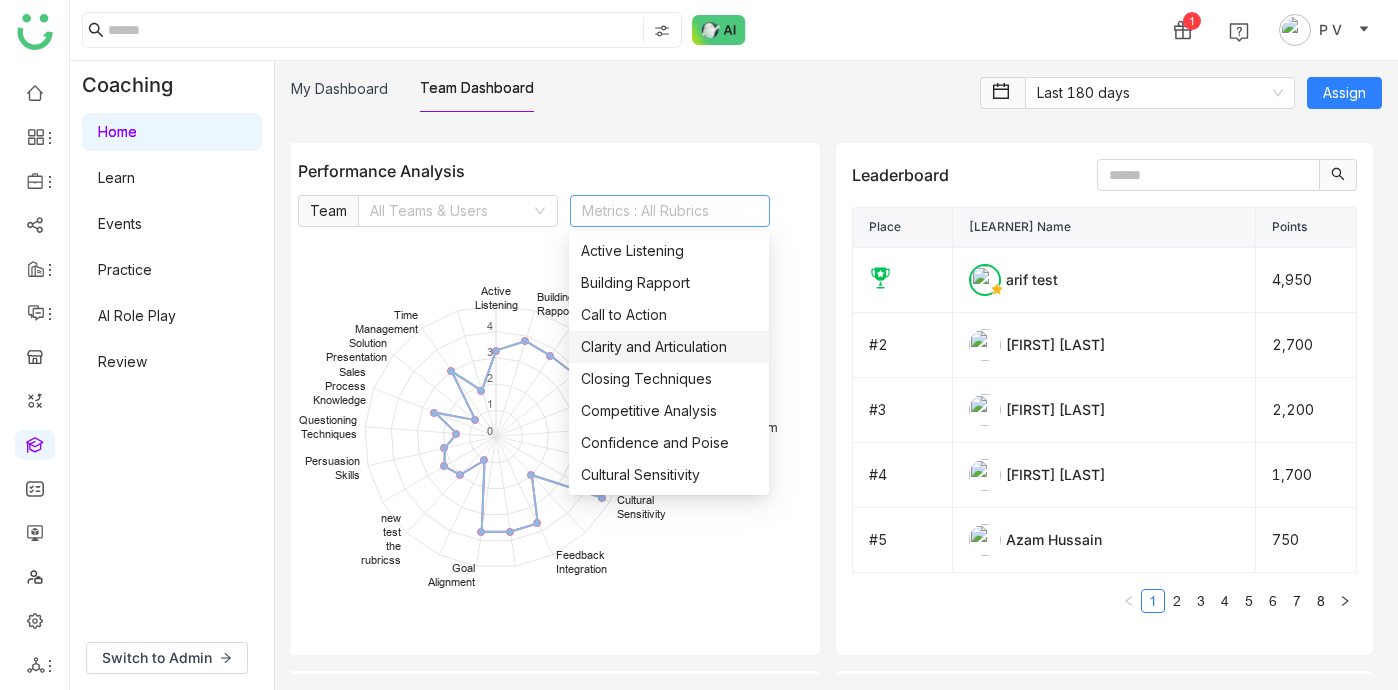 click on "Clarity and Articulation" at bounding box center [669, 347] 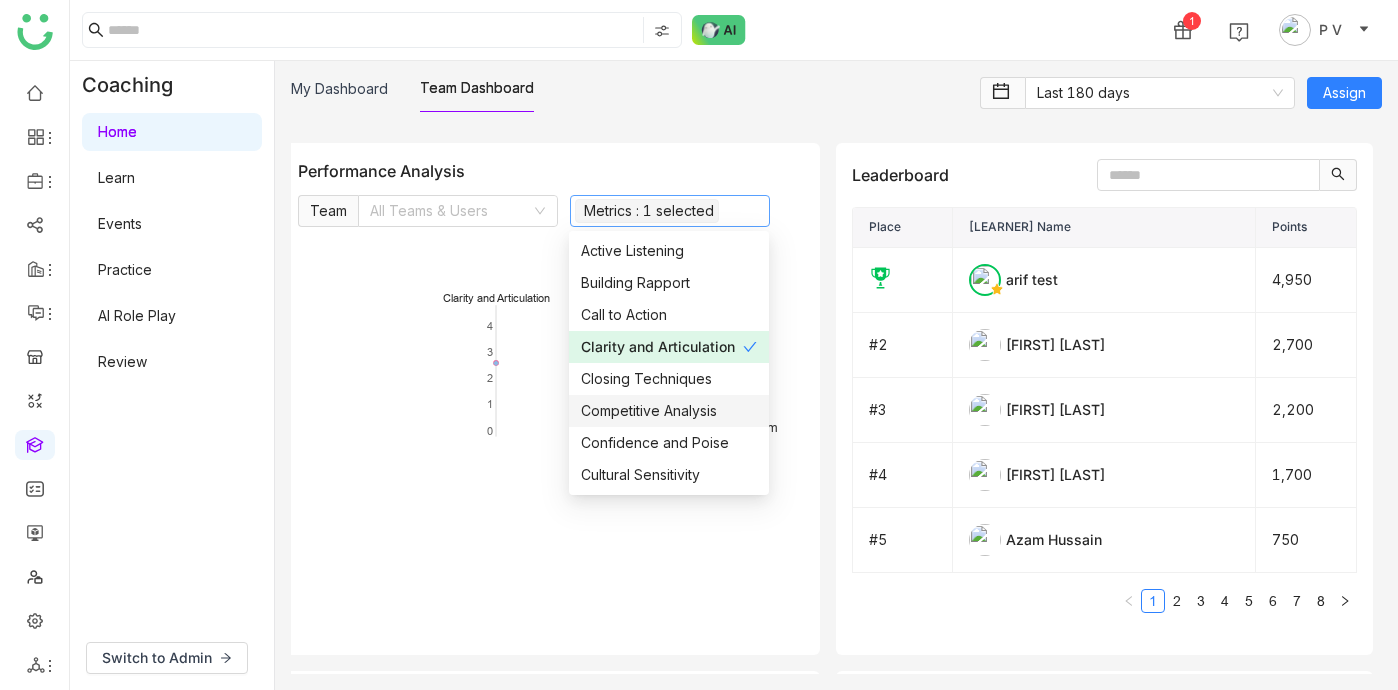 click on "Closing Techniques" at bounding box center [669, 379] 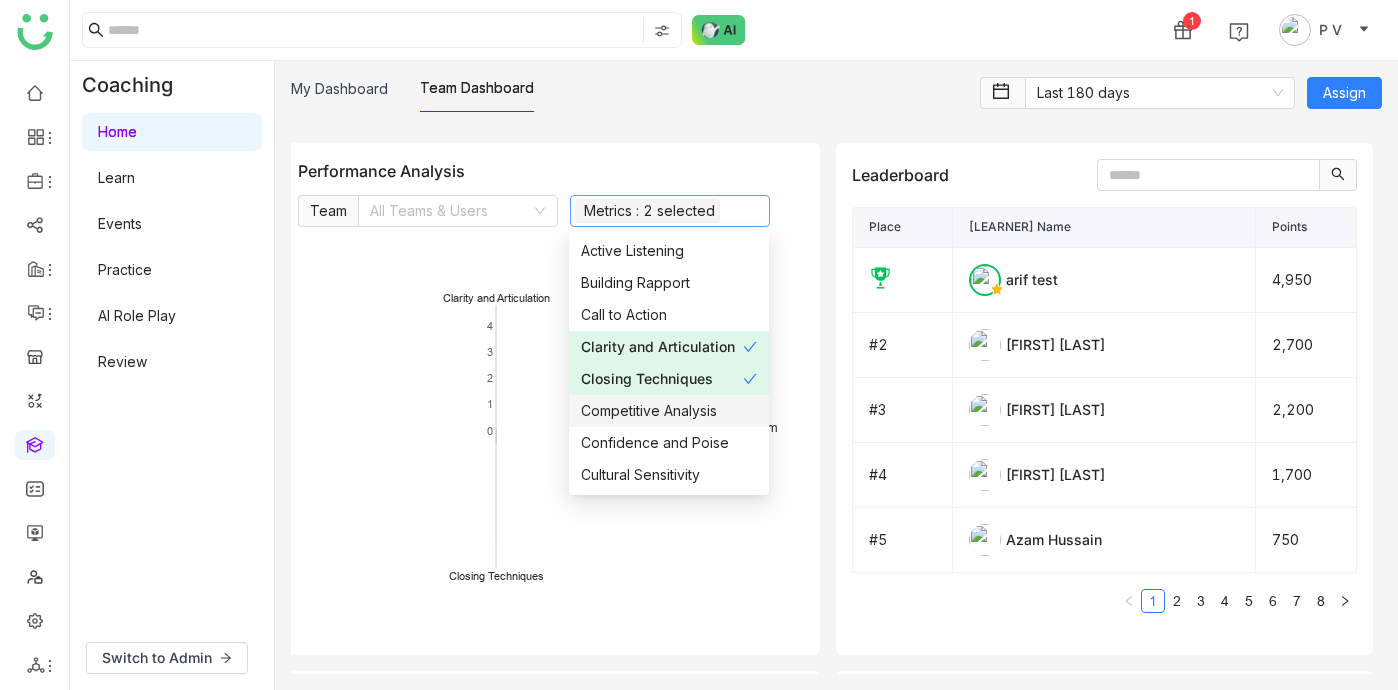 click on "Competitive Analysis" at bounding box center (669, 411) 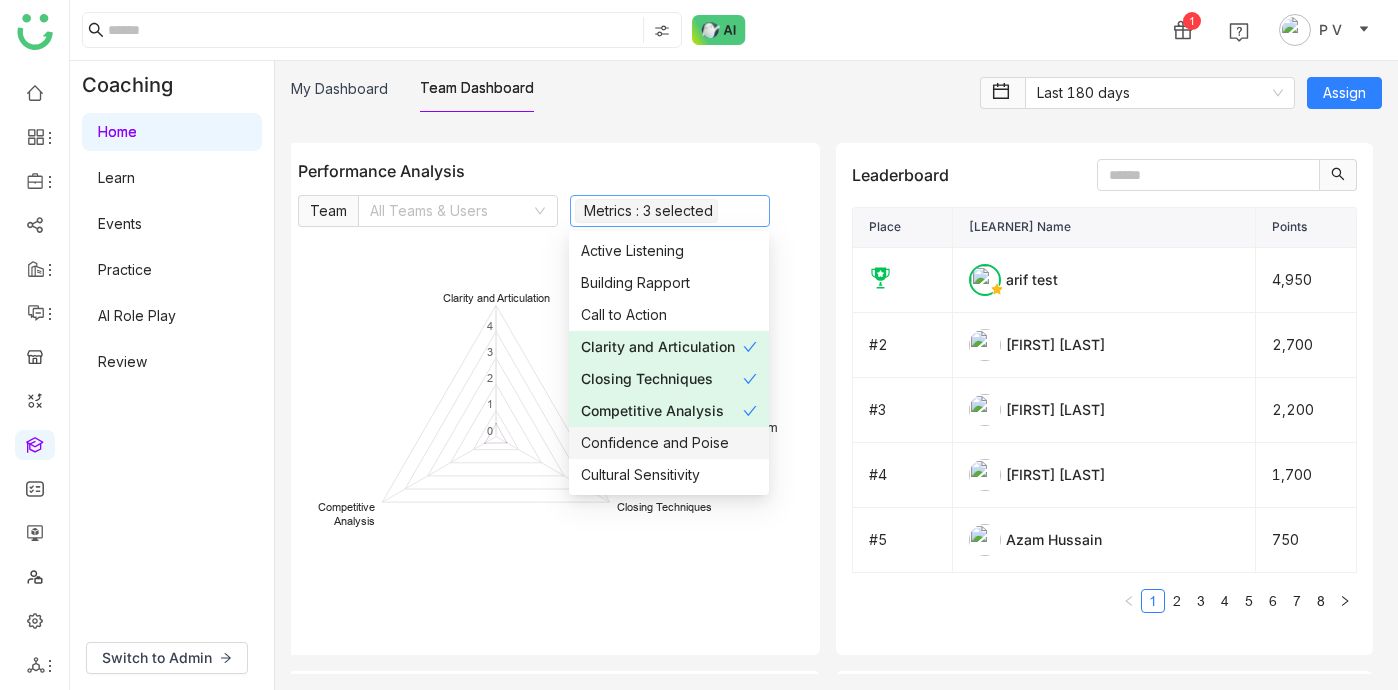 click on "Confidence and Poise" at bounding box center [669, 443] 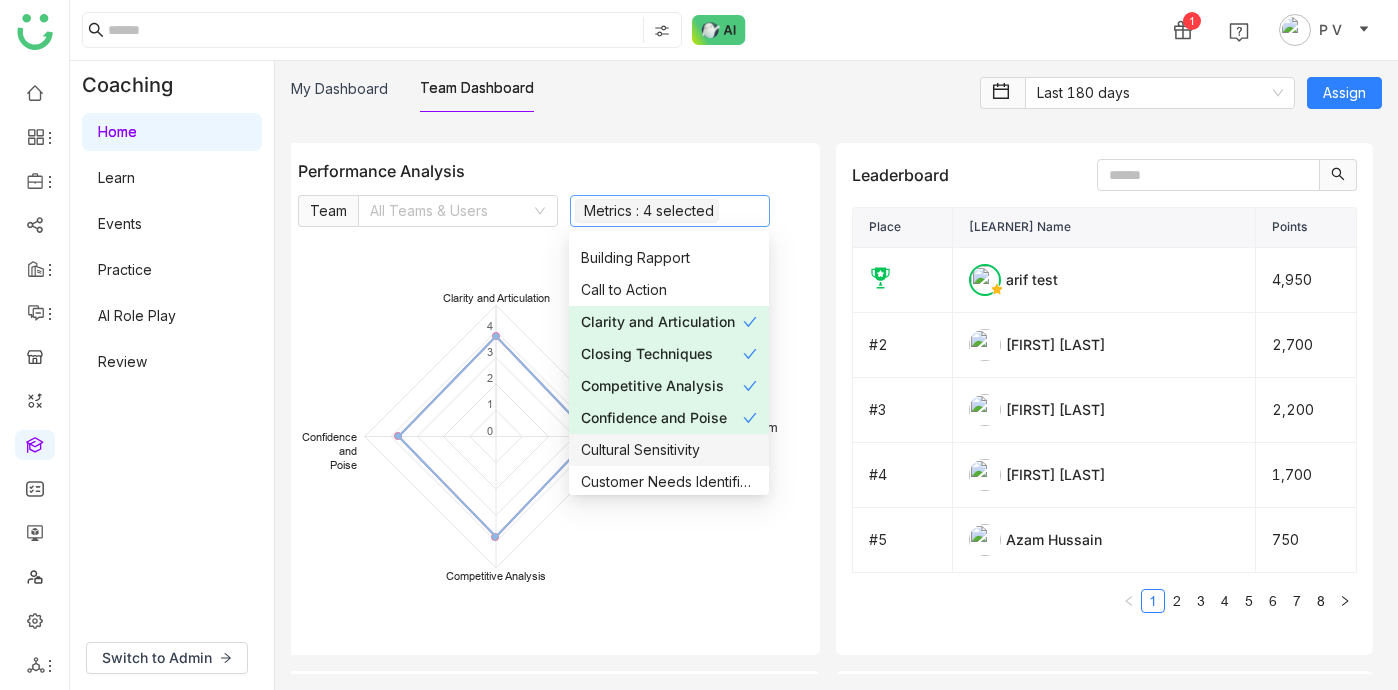 scroll, scrollTop: 28, scrollLeft: 0, axis: vertical 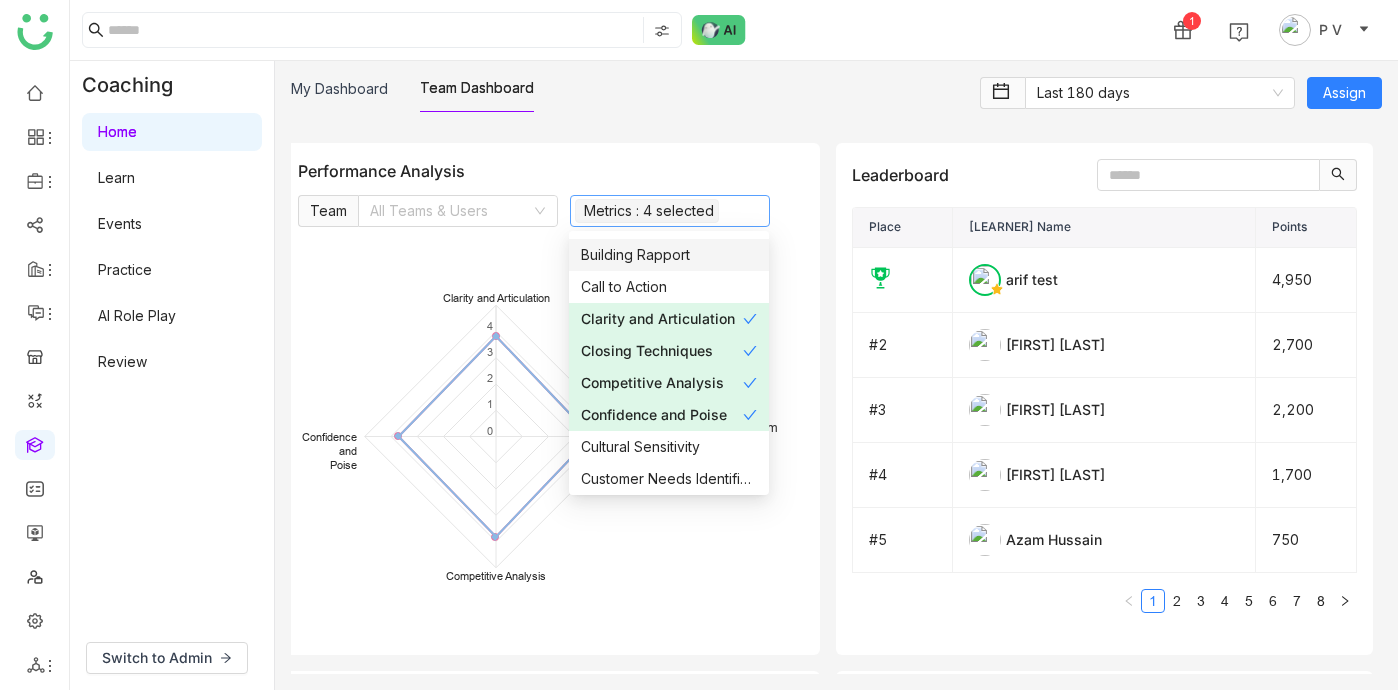 click on "Building Rapport" at bounding box center [669, 255] 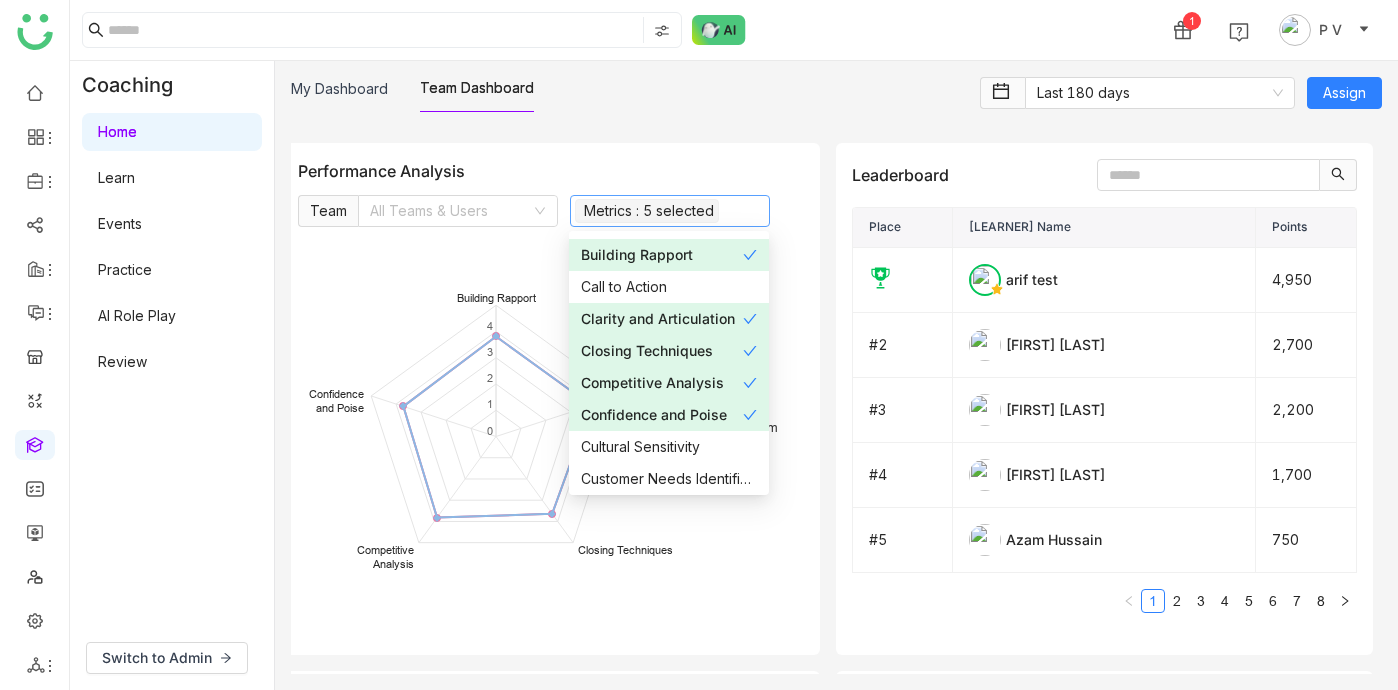 click on "Clarity and Articulation" at bounding box center (662, 319) 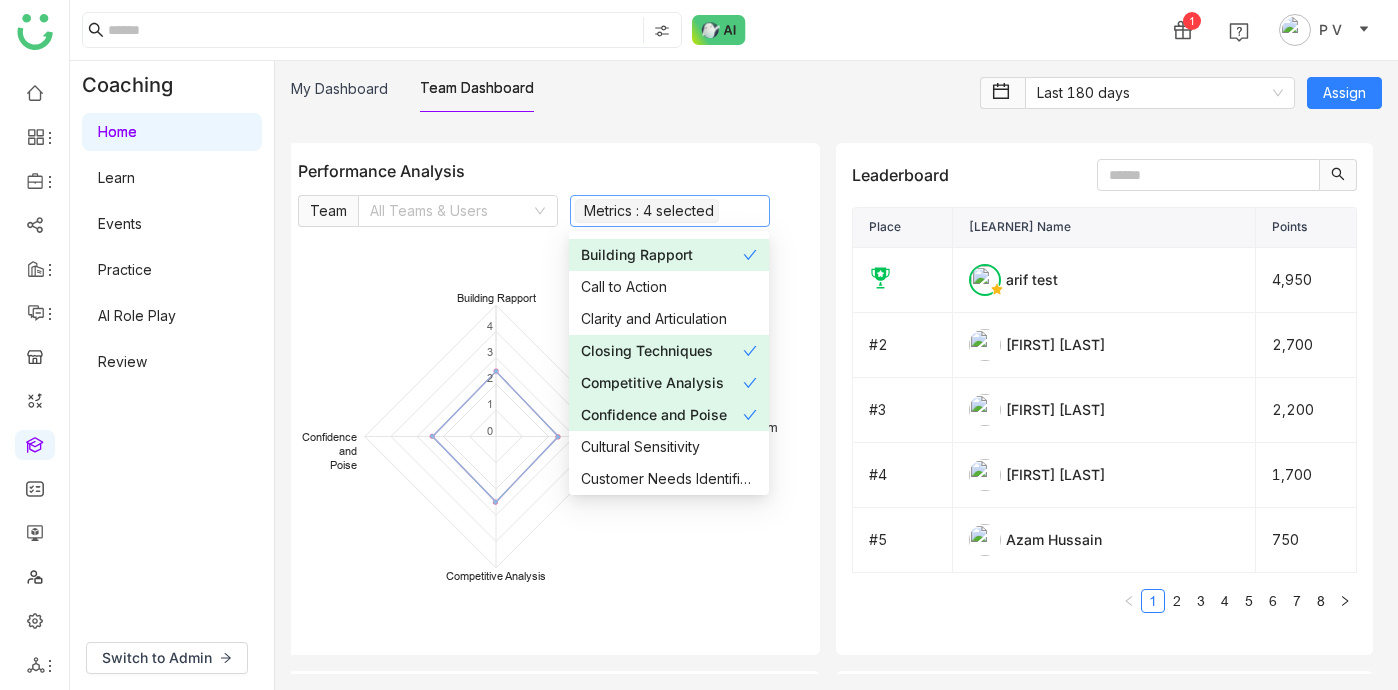 click on "Competitive Analysis" at bounding box center [662, 383] 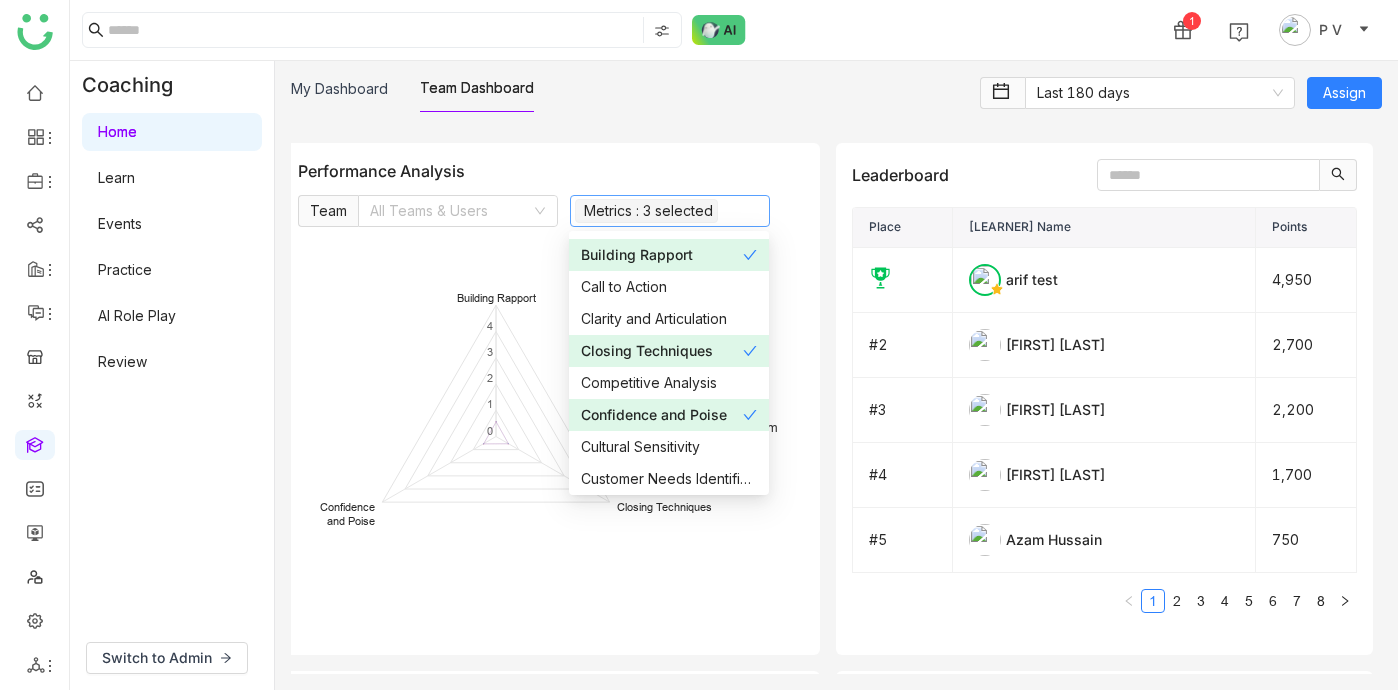 click on "Confidence and Poise" at bounding box center (662, 415) 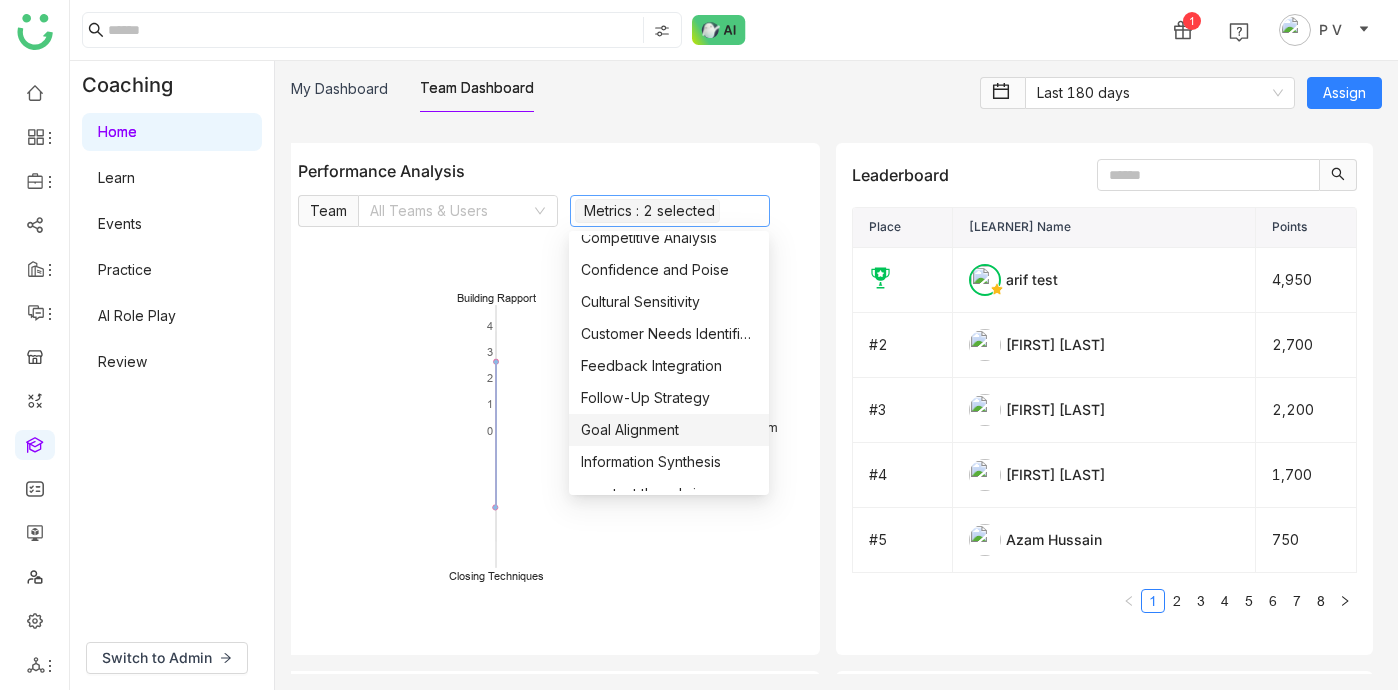 scroll, scrollTop: 178, scrollLeft: 0, axis: vertical 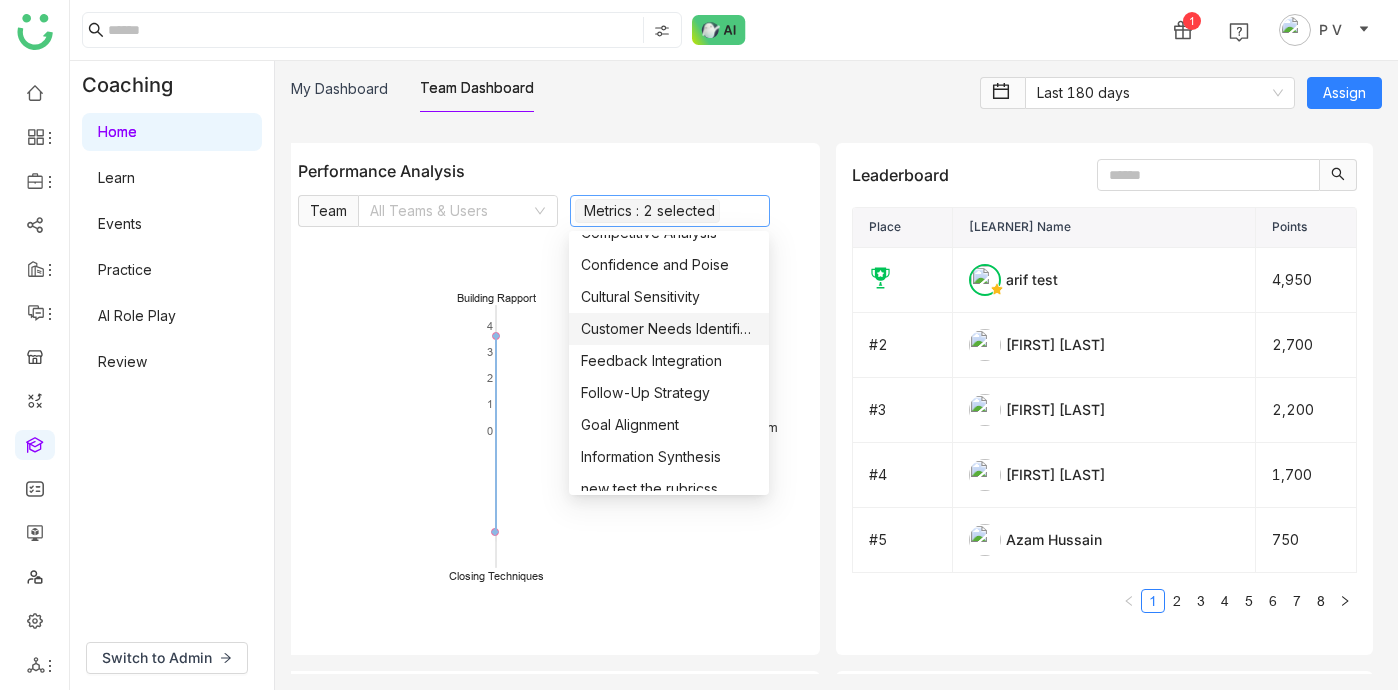 click on "Customer Needs Identification" at bounding box center [669, 329] 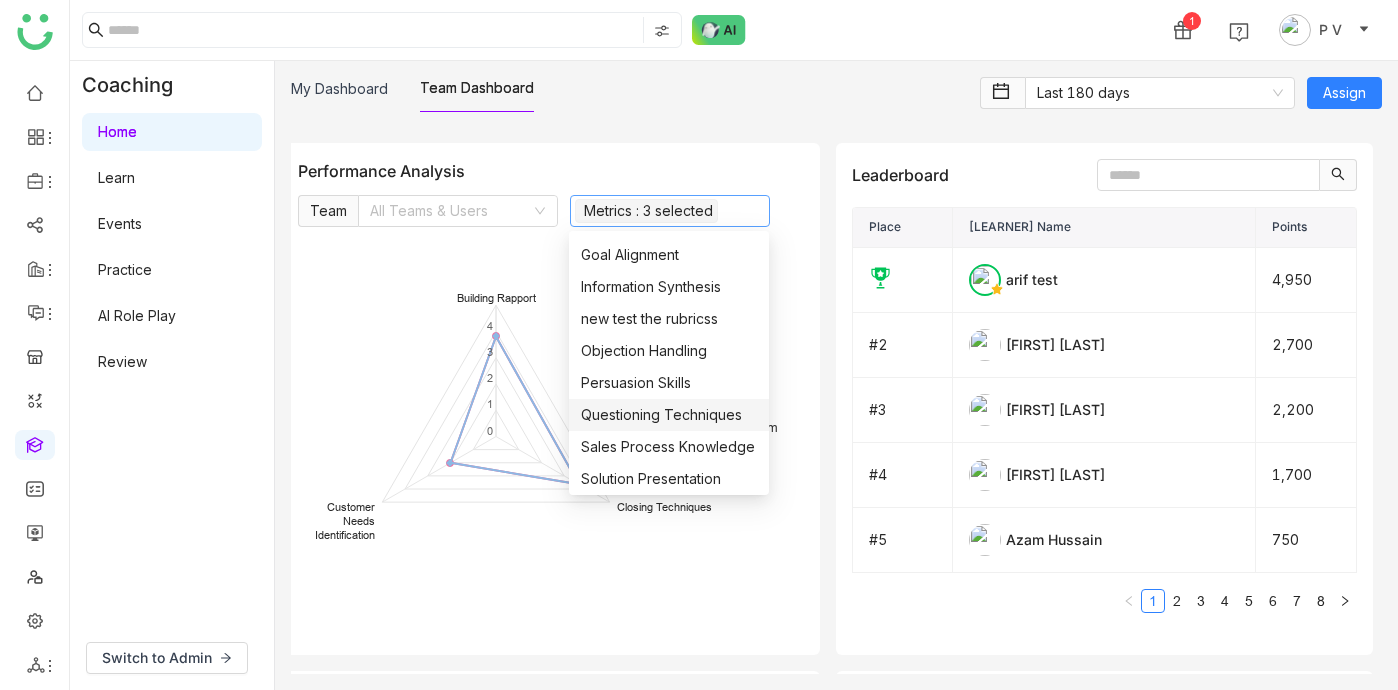 scroll, scrollTop: 352, scrollLeft: 0, axis: vertical 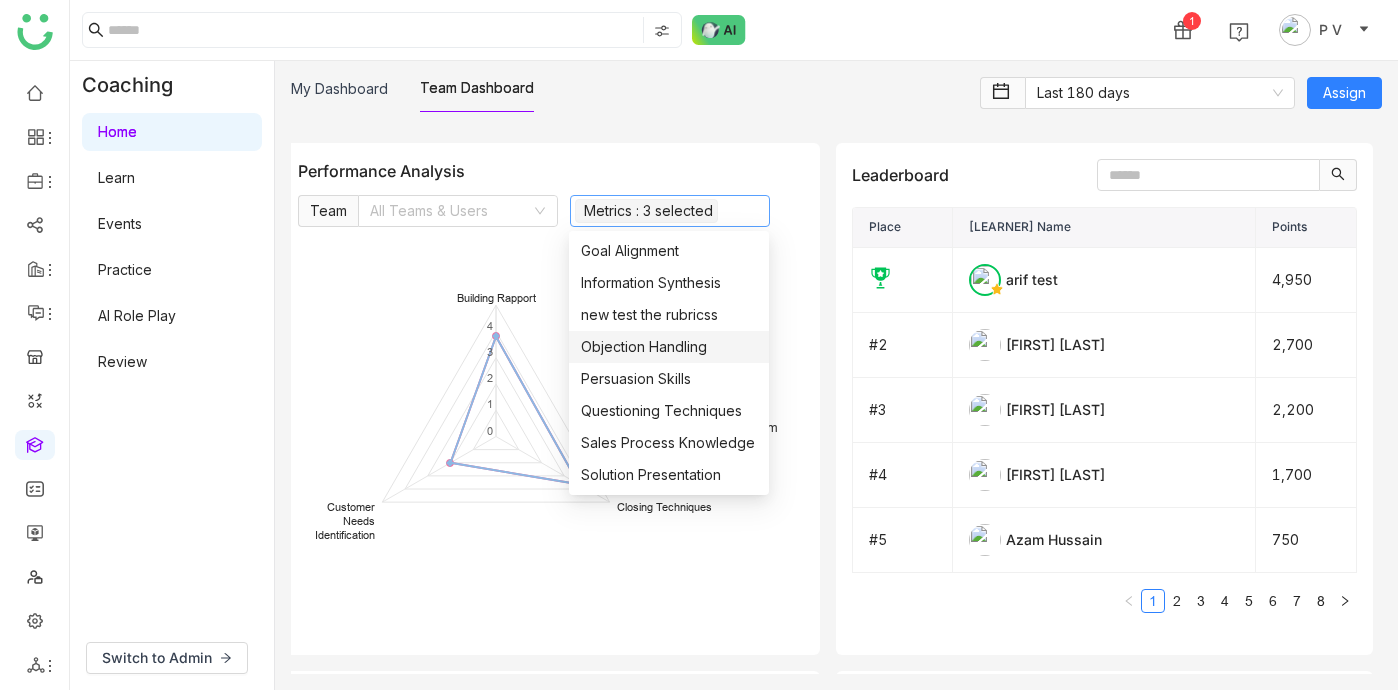 click on "Objection Handling" at bounding box center (669, 347) 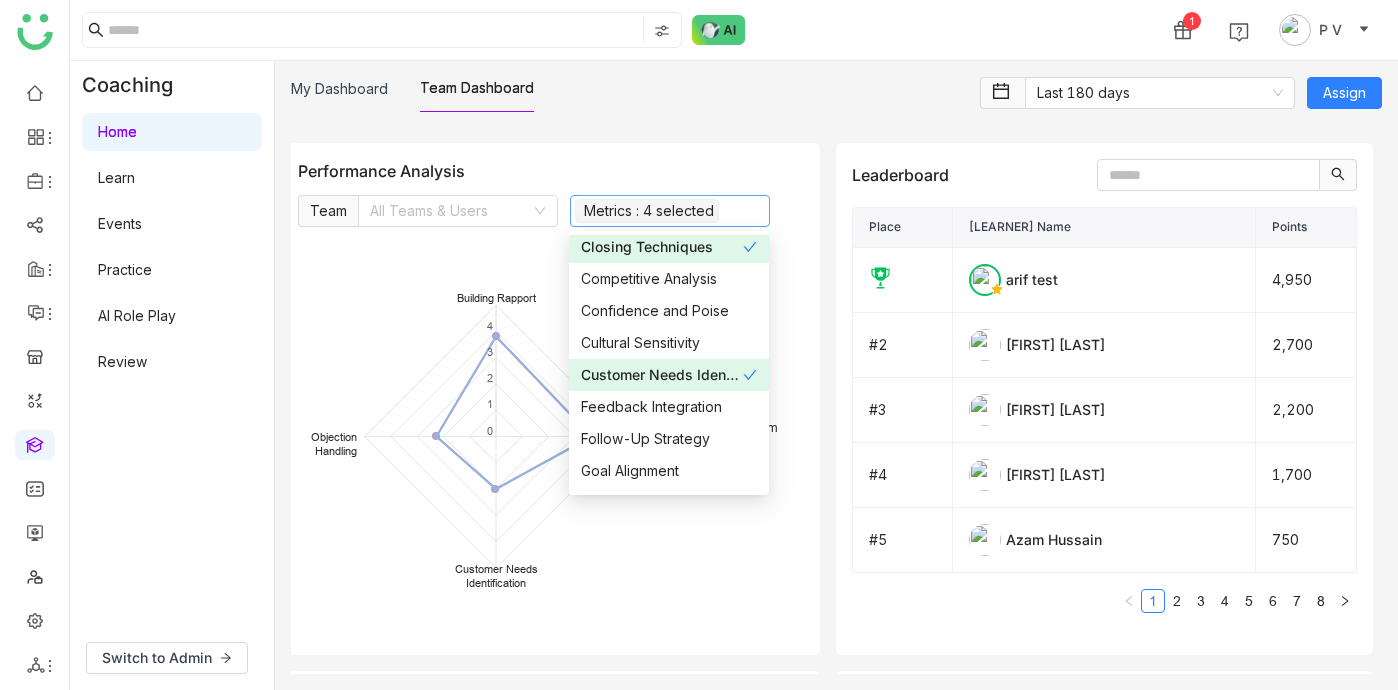 scroll, scrollTop: 416, scrollLeft: 0, axis: vertical 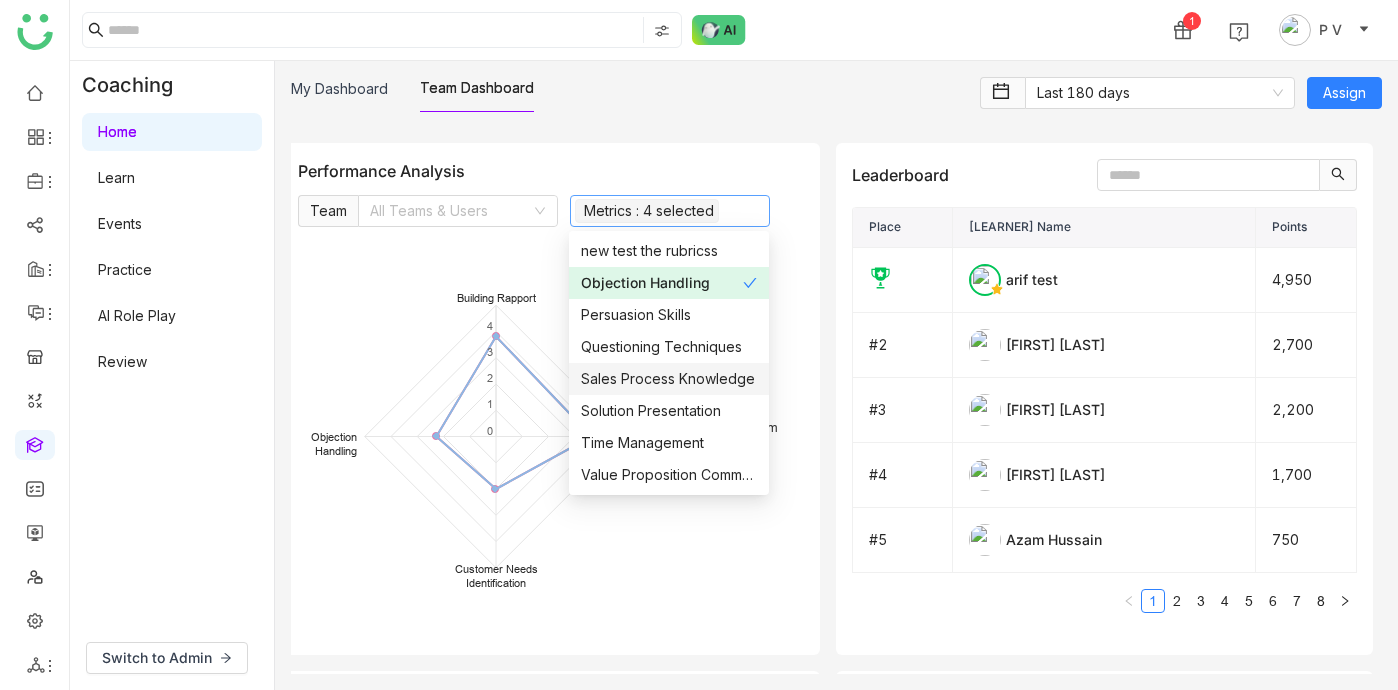click on "Sales Process Knowledge" at bounding box center (669, 379) 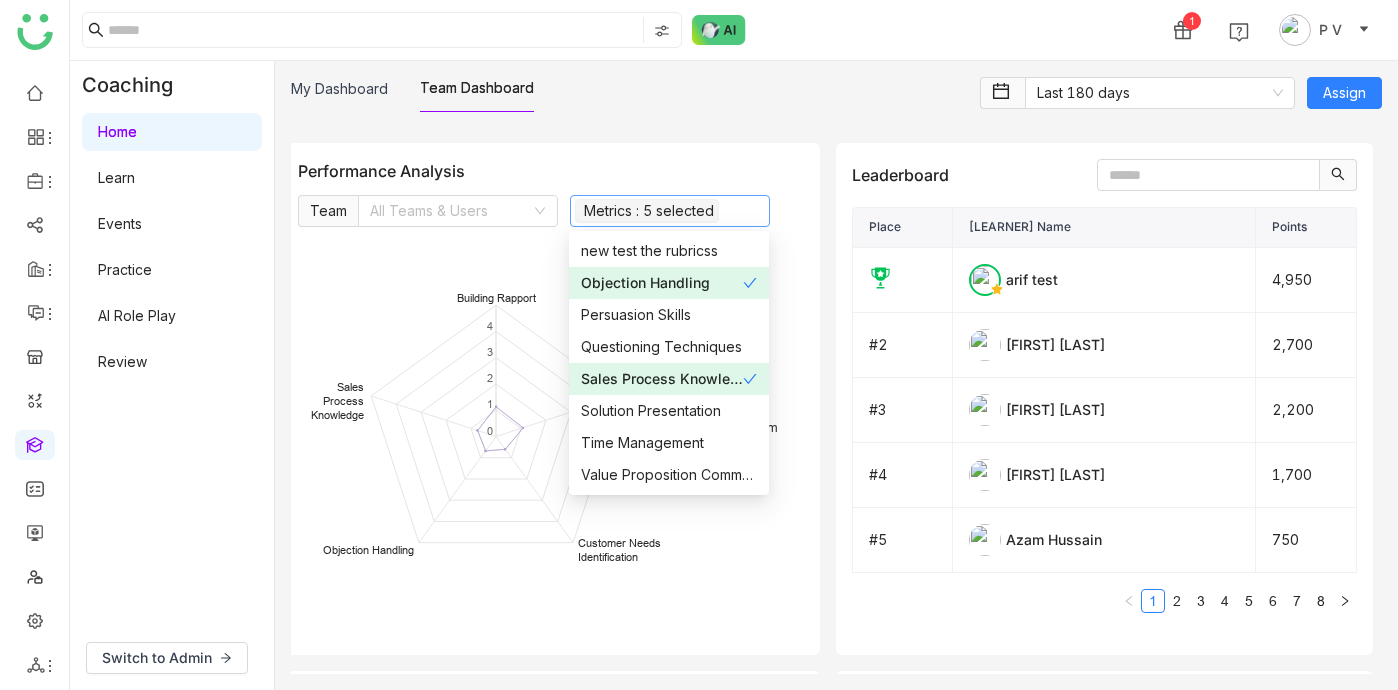 click on "Performance Analysis Team  All Teams & Users  Metrics : 5 selected" 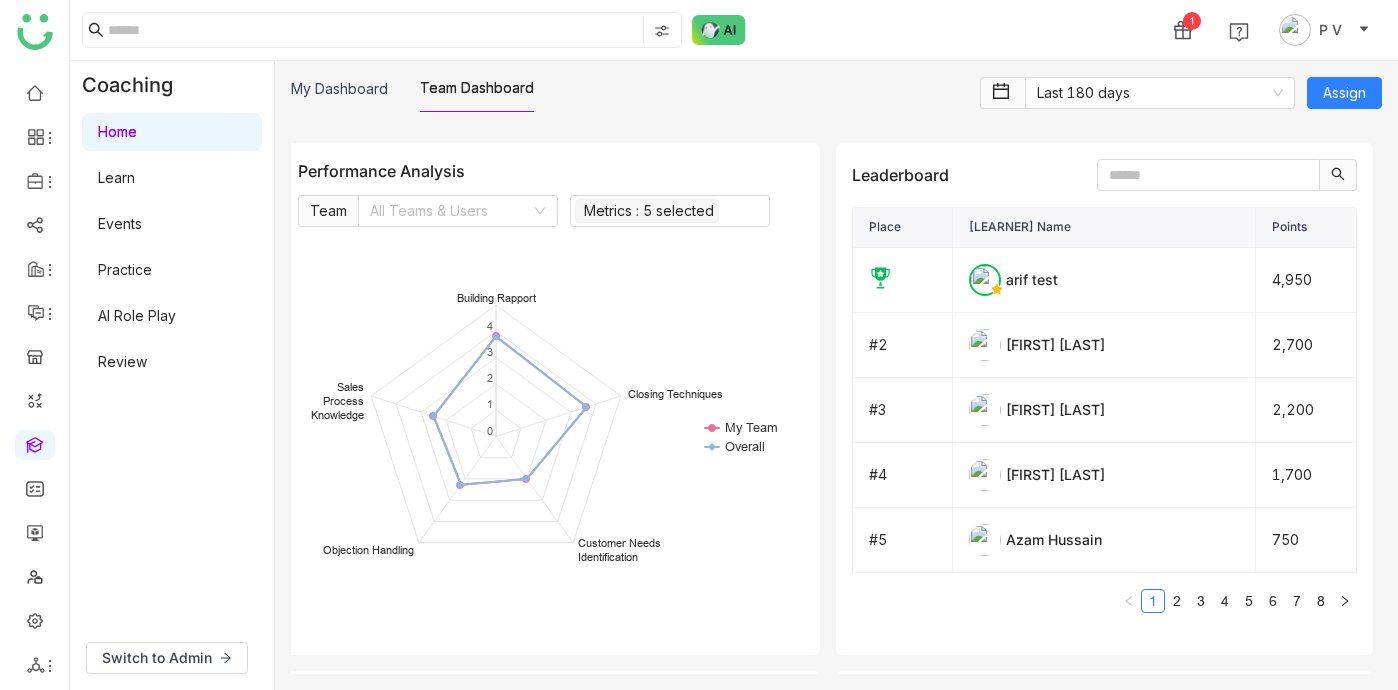 click 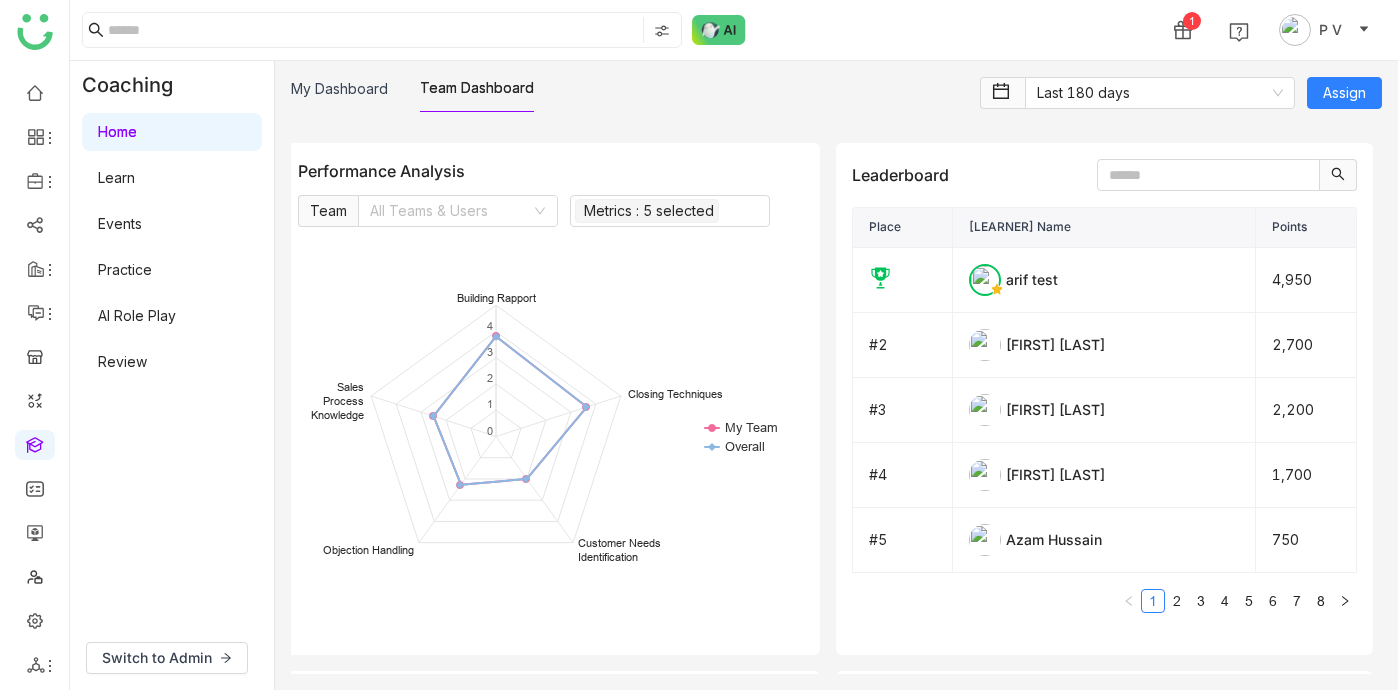 scroll, scrollTop: 2510, scrollLeft: 0, axis: vertical 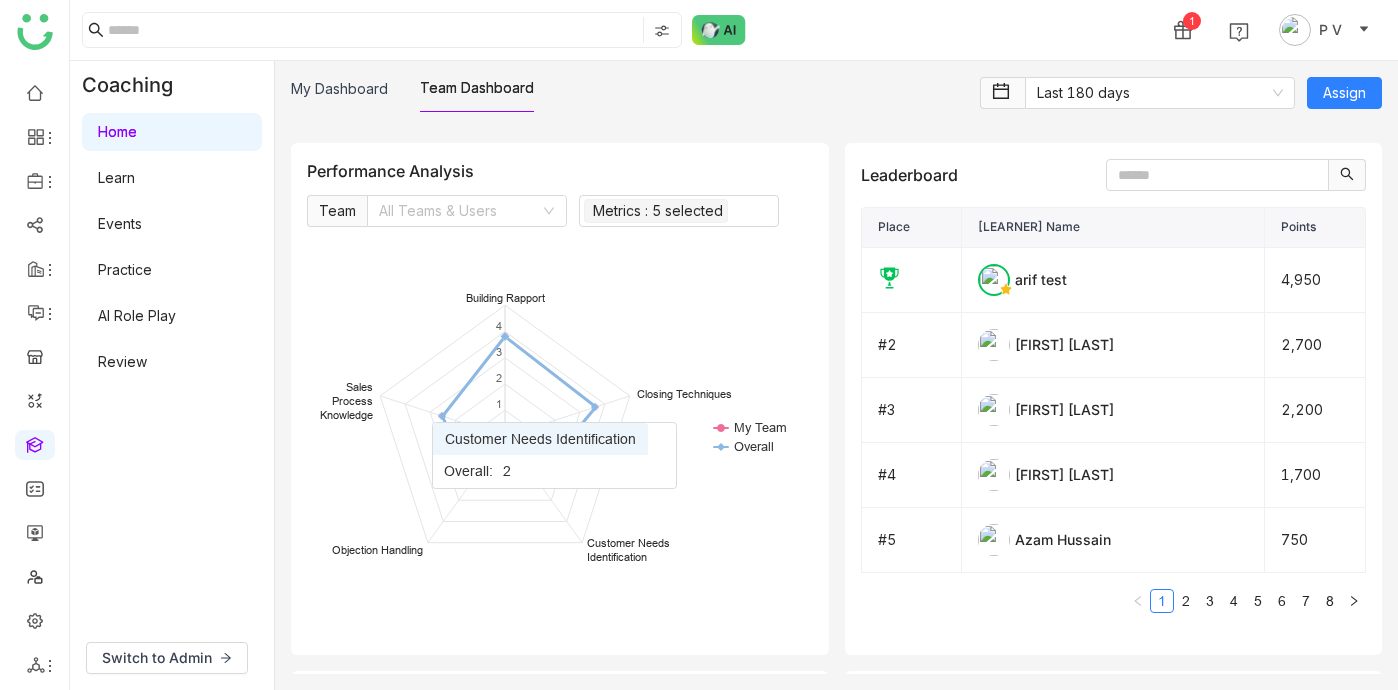 drag, startPoint x: 449, startPoint y: 285, endPoint x: 485, endPoint y: 351, distance: 75.17979 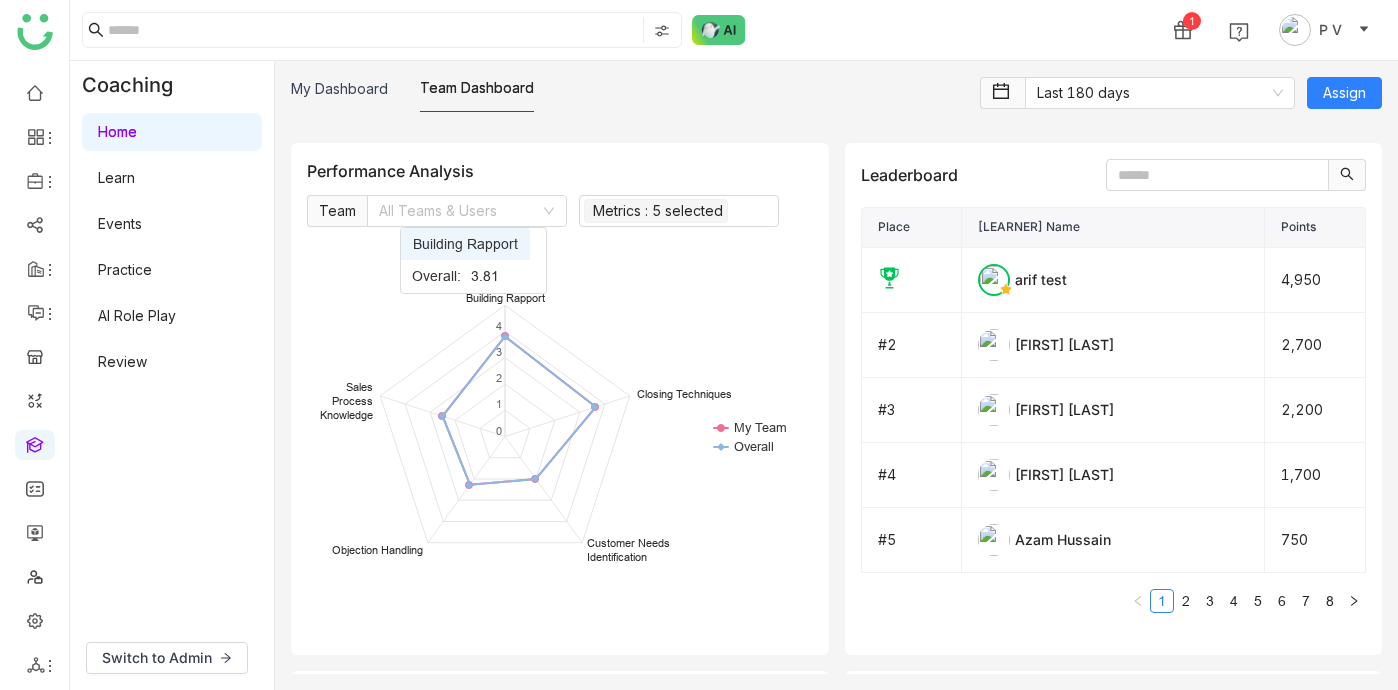 click 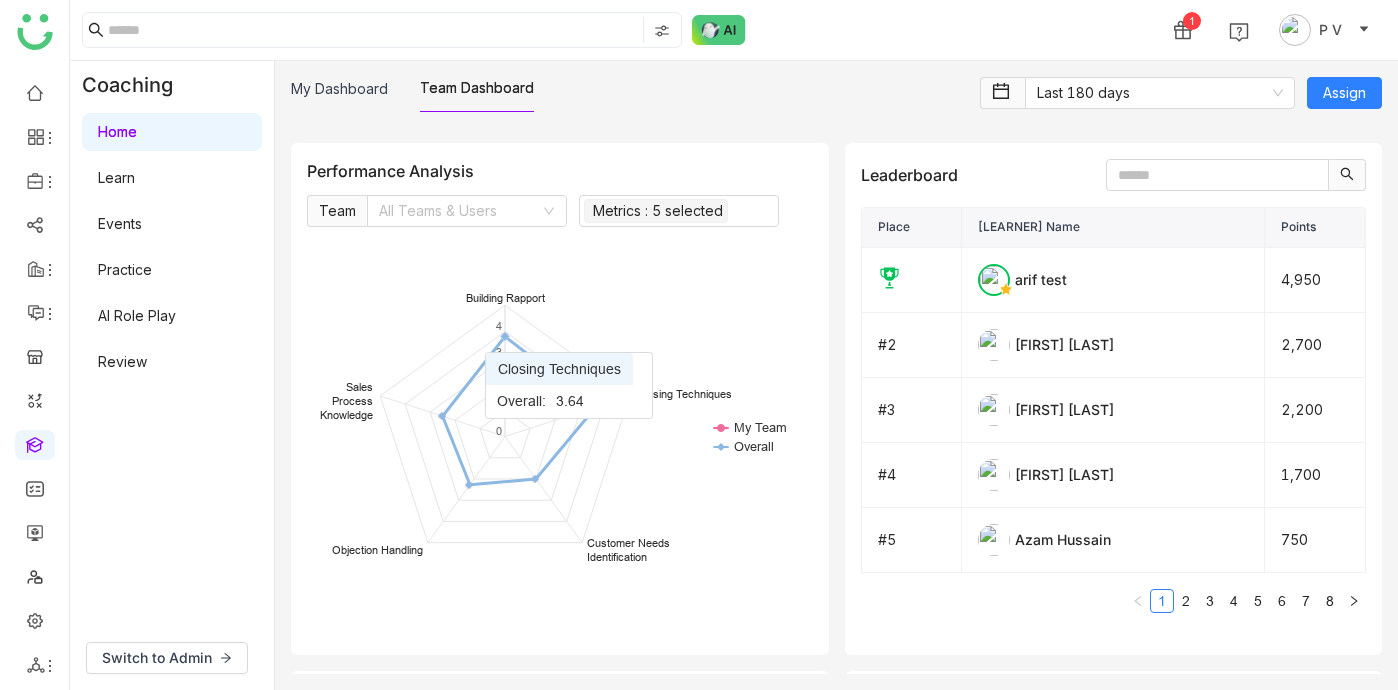 drag, startPoint x: 434, startPoint y: 258, endPoint x: 445, endPoint y: 335, distance: 77.781746 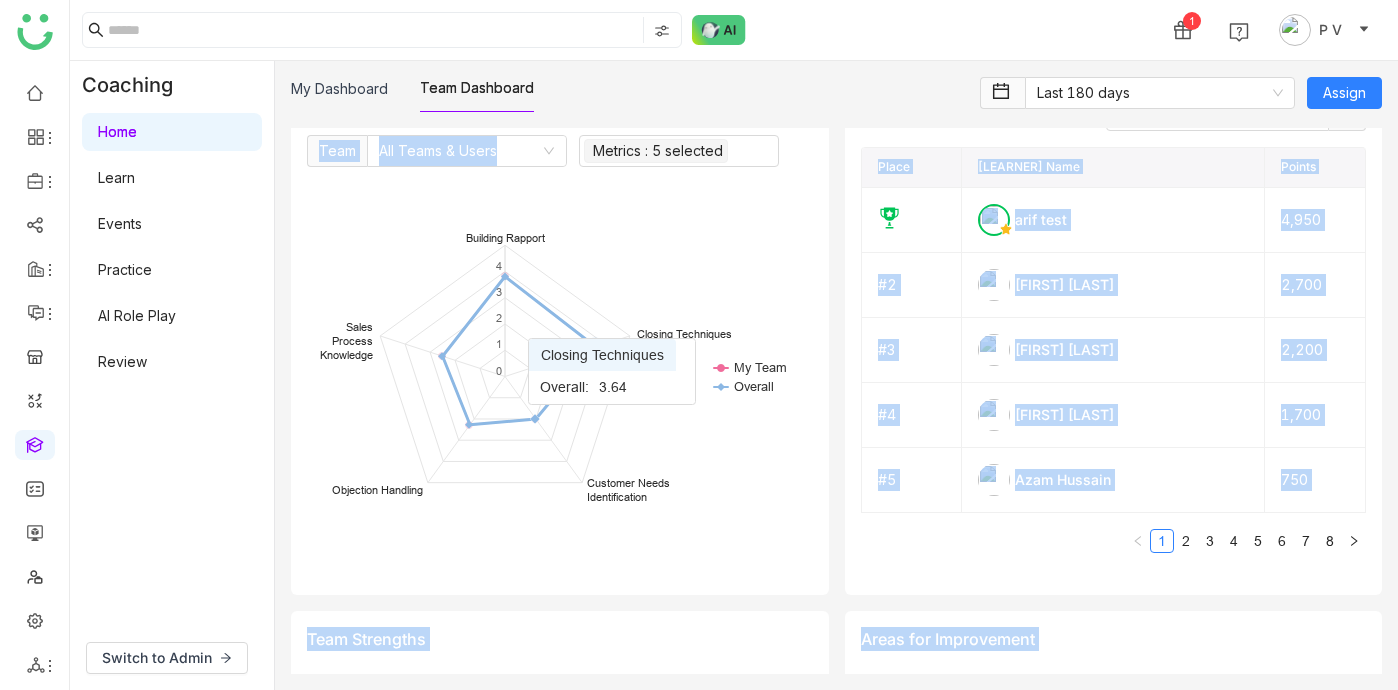 drag, startPoint x: 403, startPoint y: 175, endPoint x: 675, endPoint y: 674, distance: 568.3177 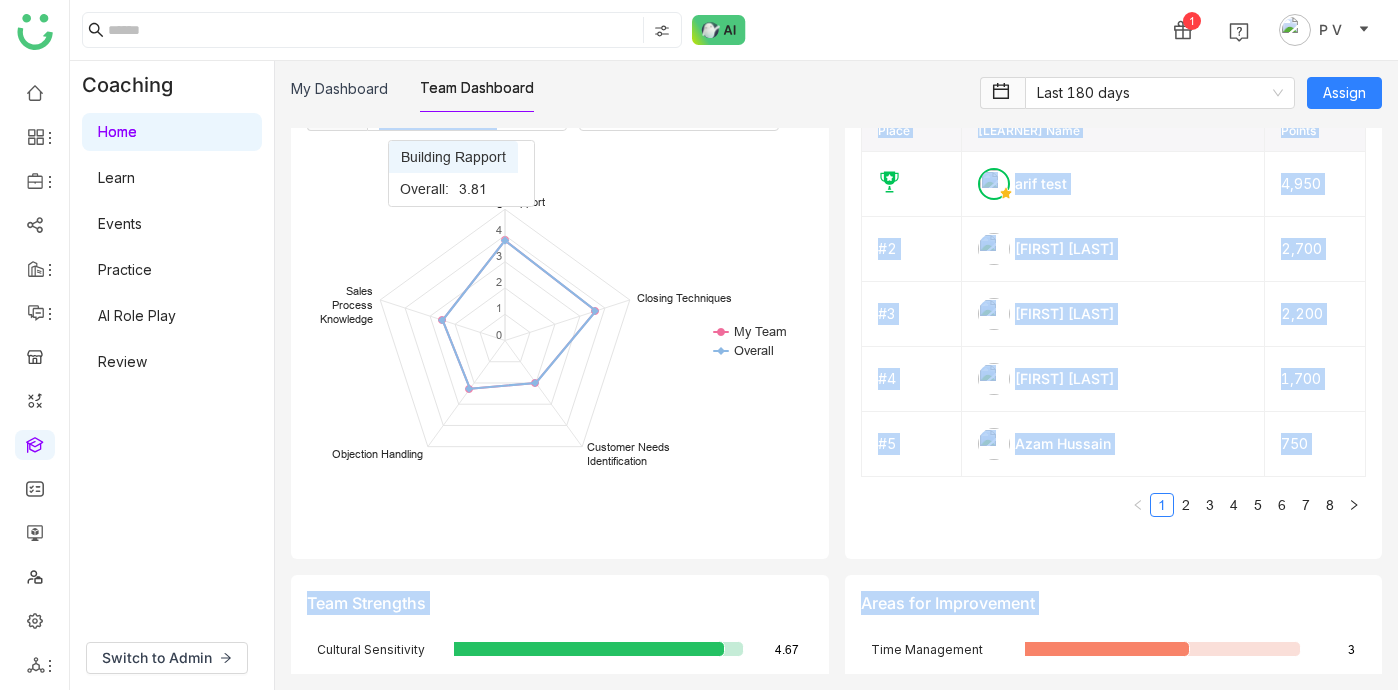 click 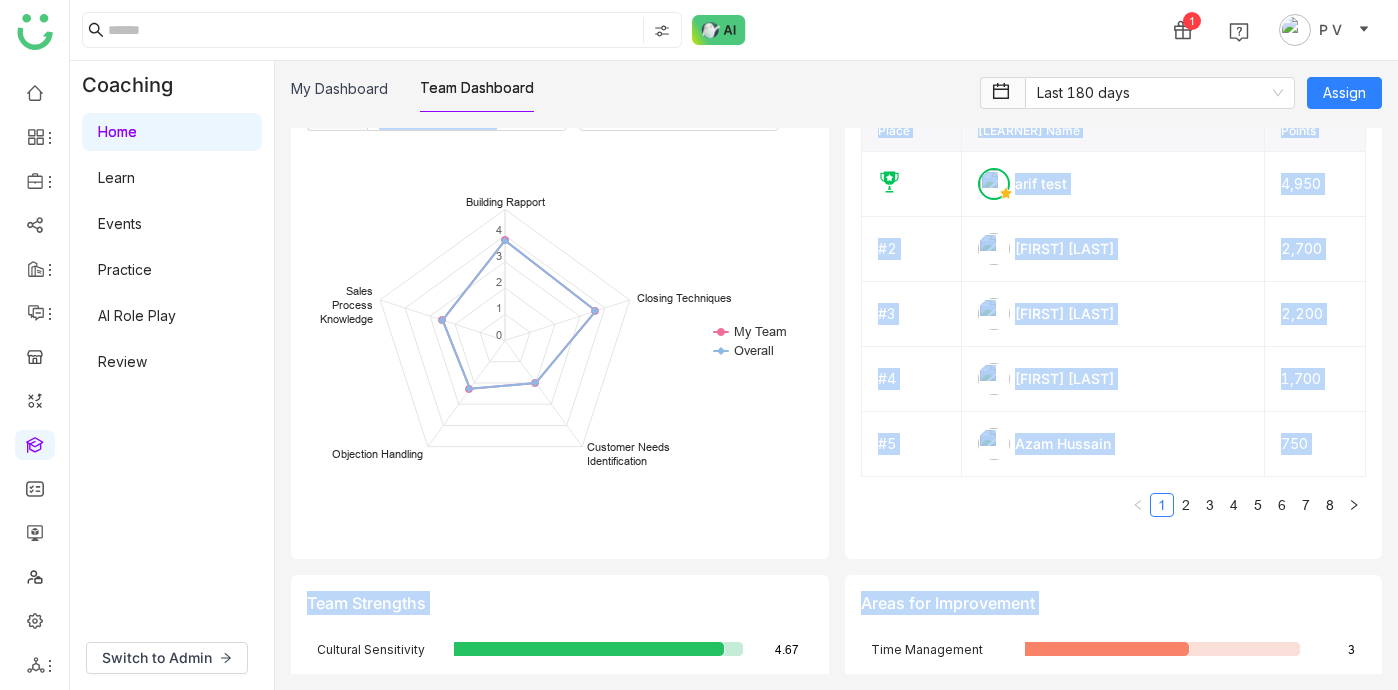 click 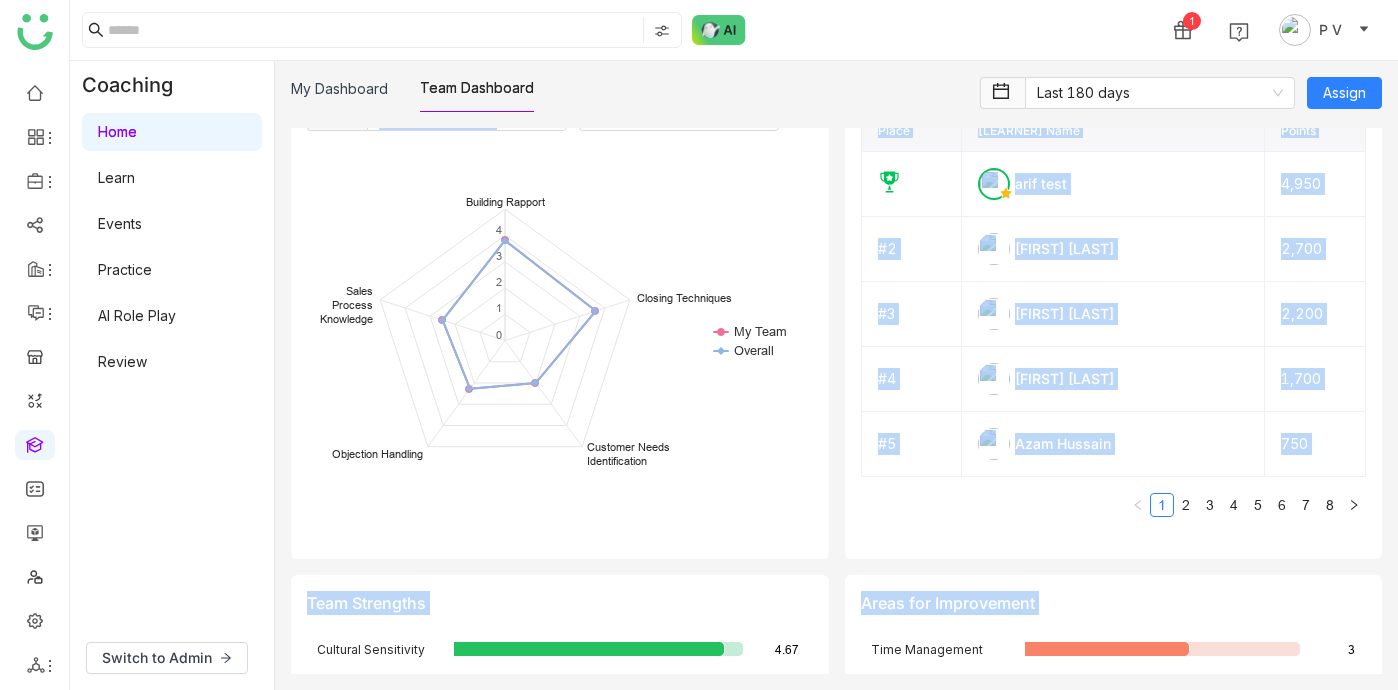 click on "AI Role Play" at bounding box center [137, 315] 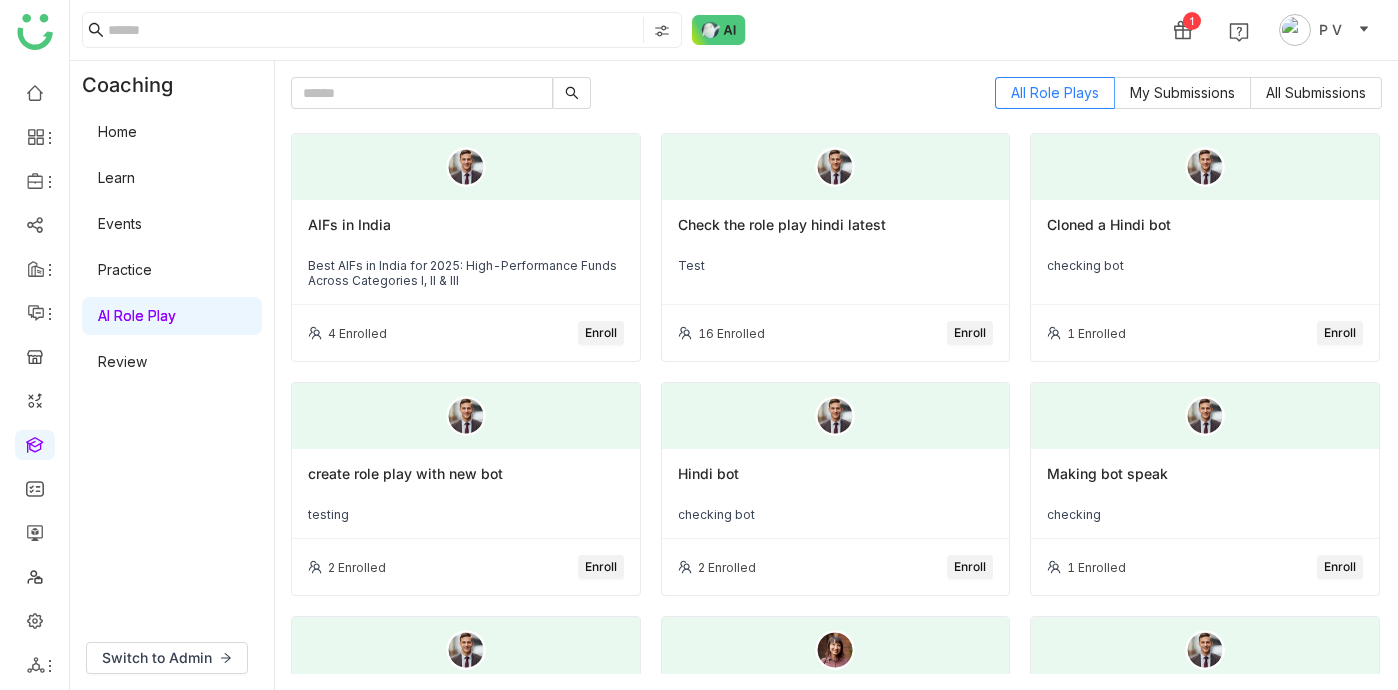 click on "Check the role play hindi latest" 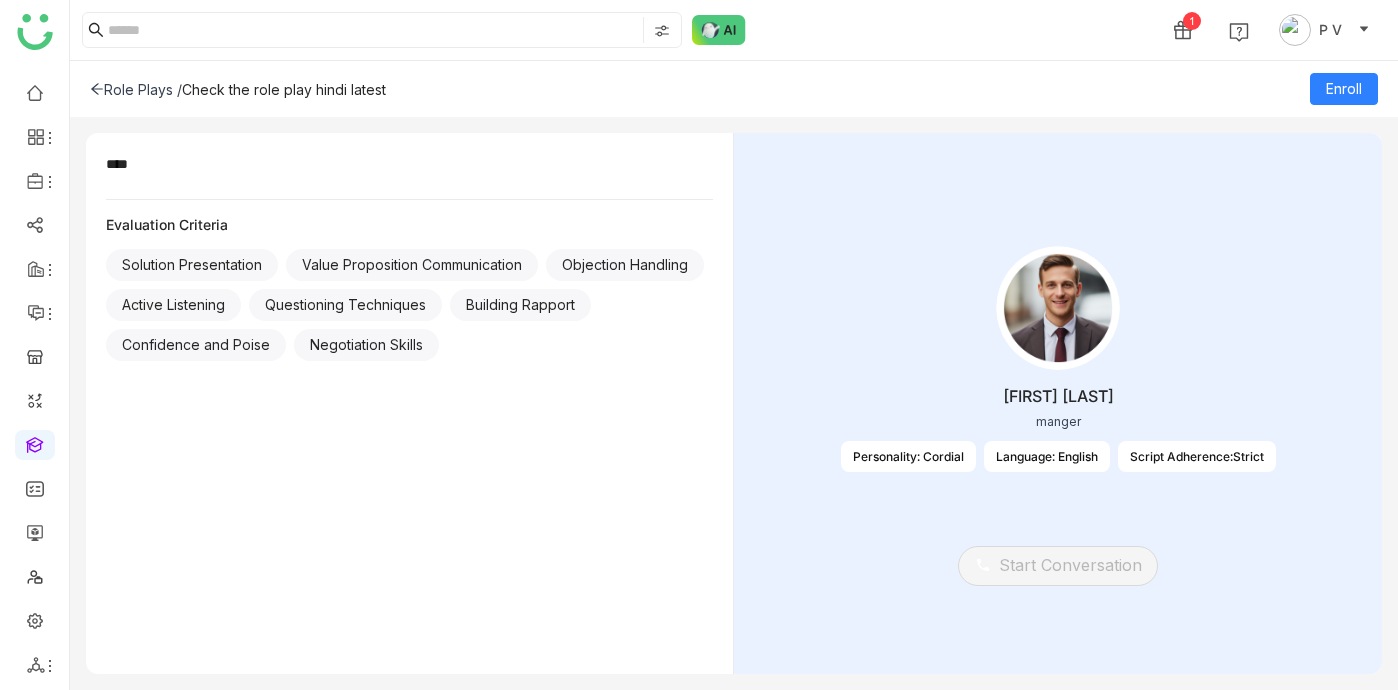 click 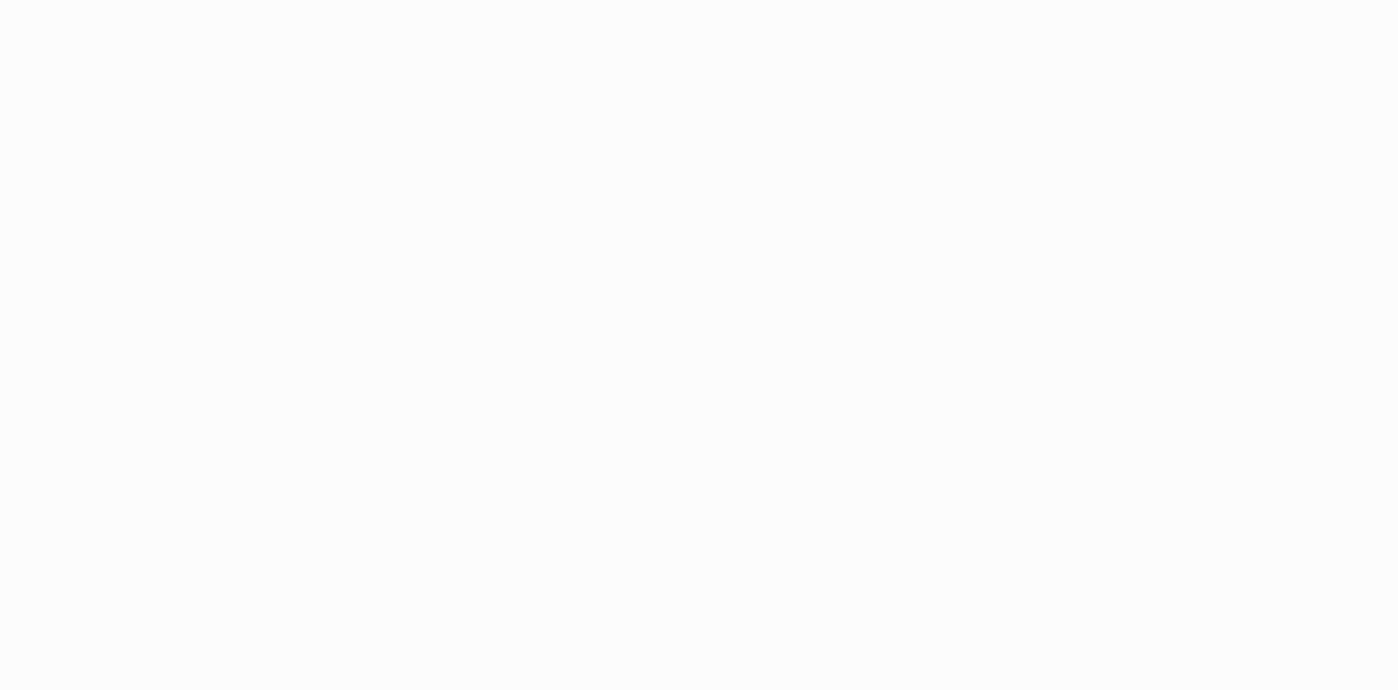 scroll, scrollTop: 0, scrollLeft: 0, axis: both 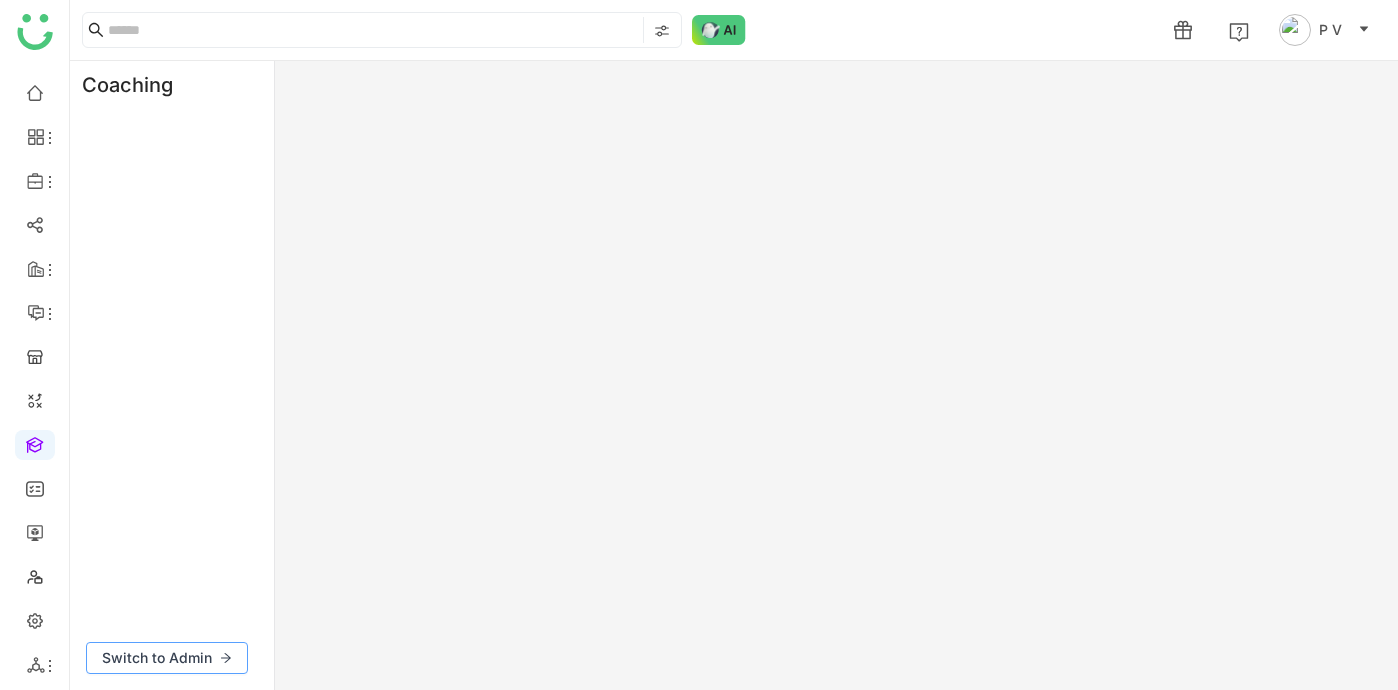 click on "Switch to Admin" 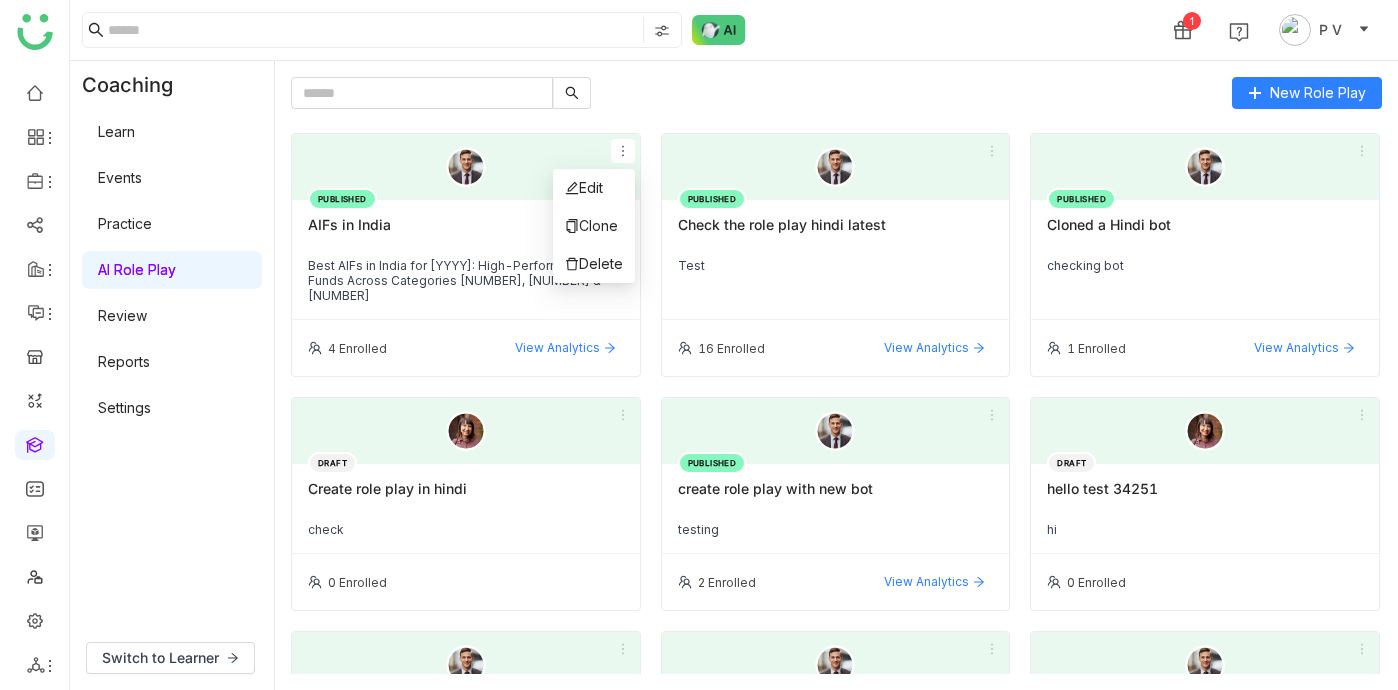click 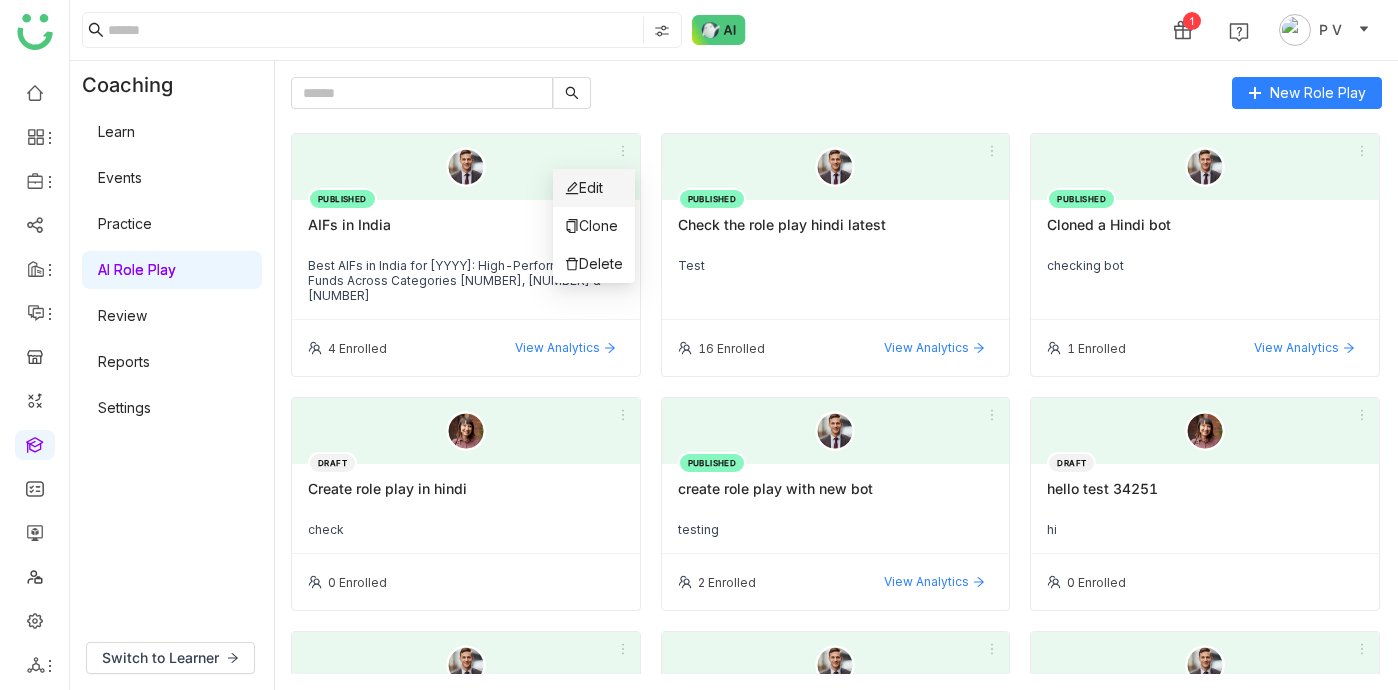click on "Edit" at bounding box center (584, 188) 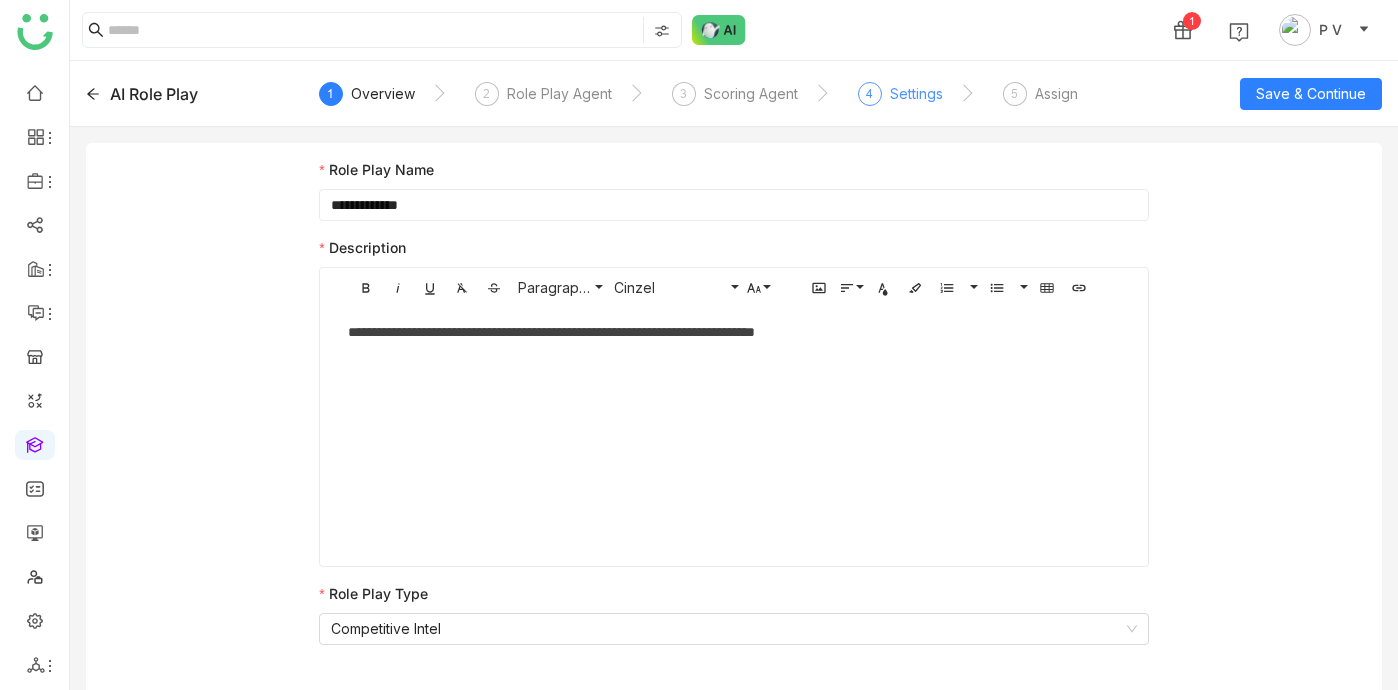 click on "Settings" 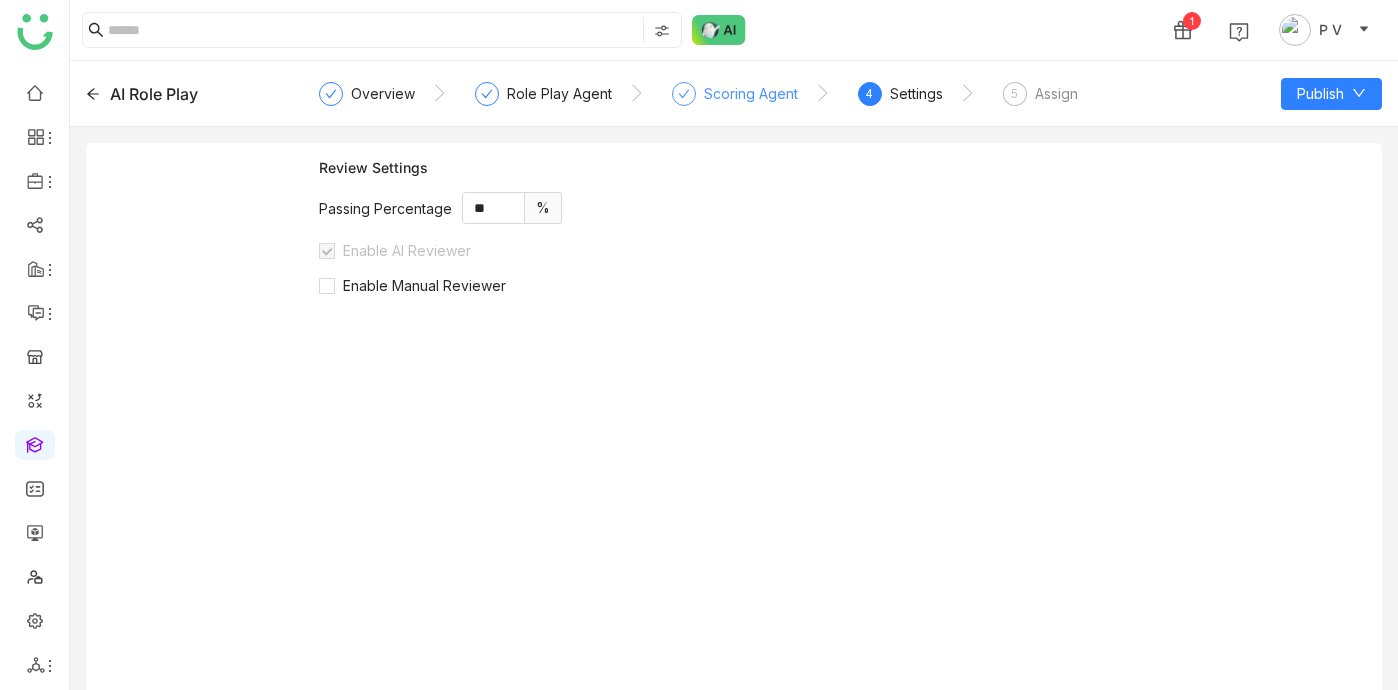 click on "Scoring Agent" 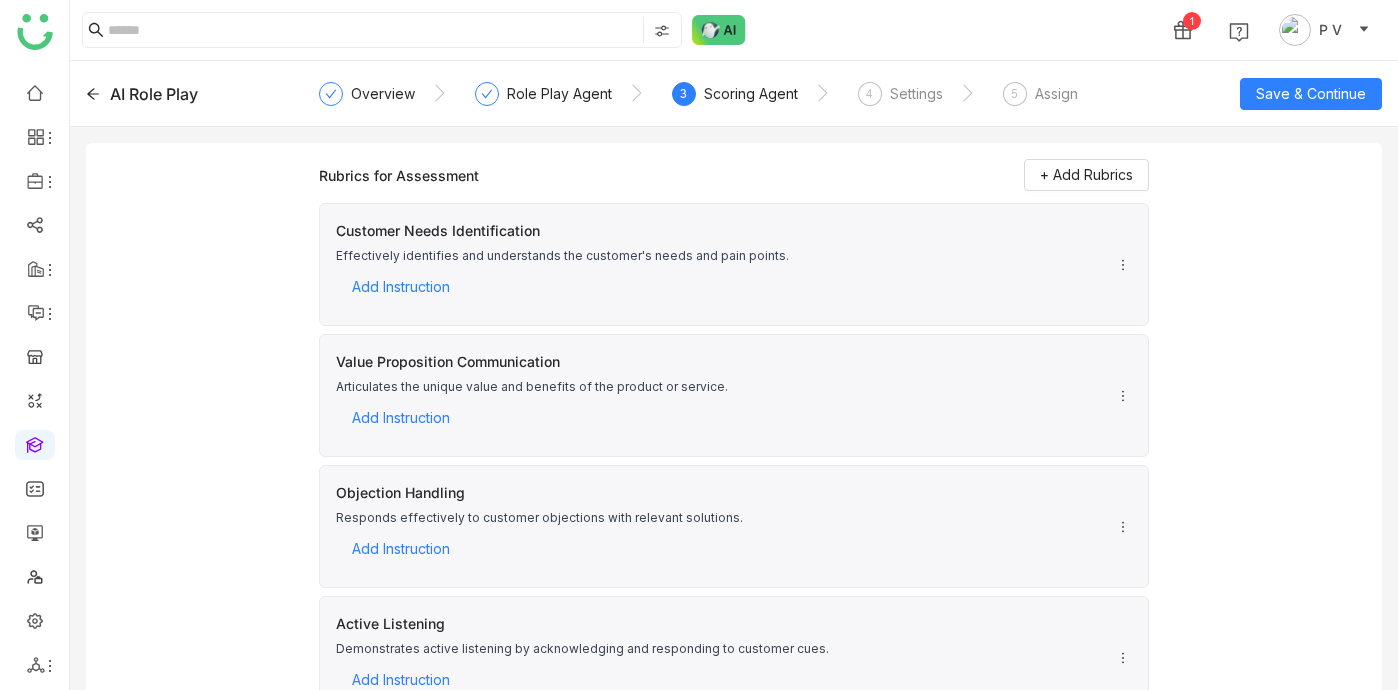 scroll, scrollTop: 13, scrollLeft: 0, axis: vertical 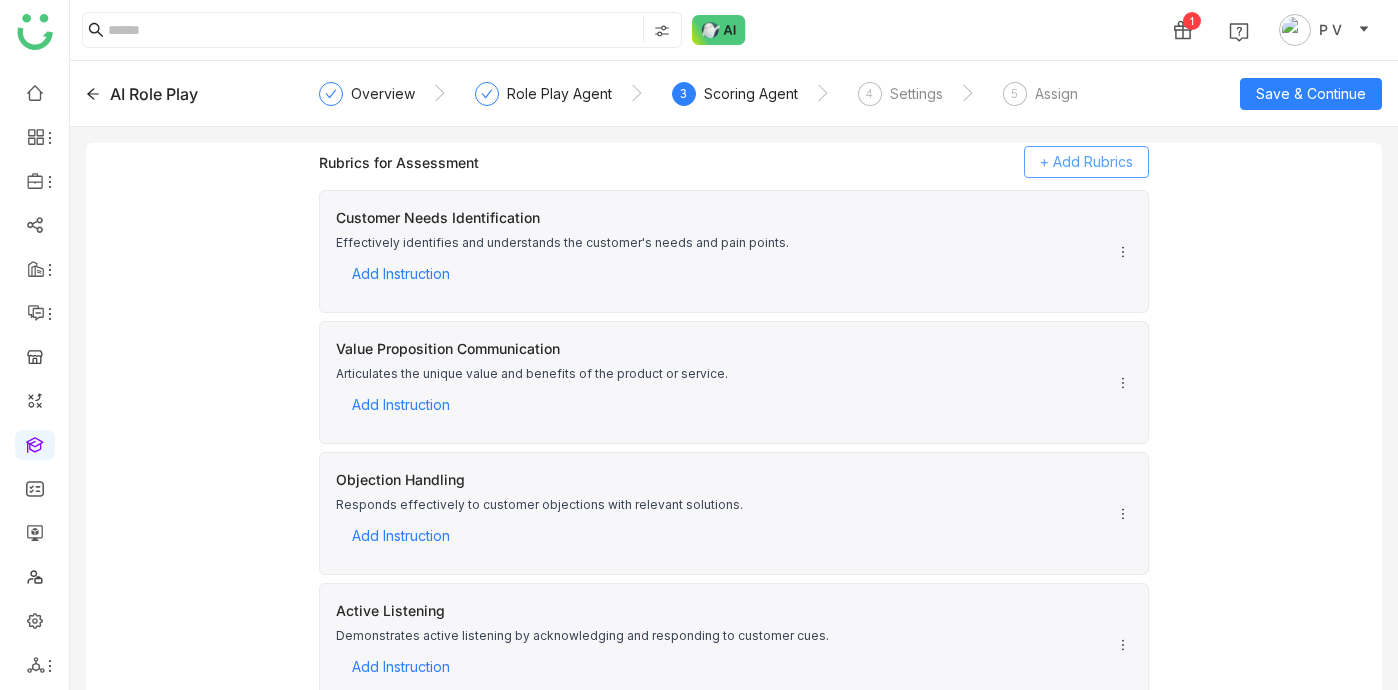 click on "+ Add Rubrics" 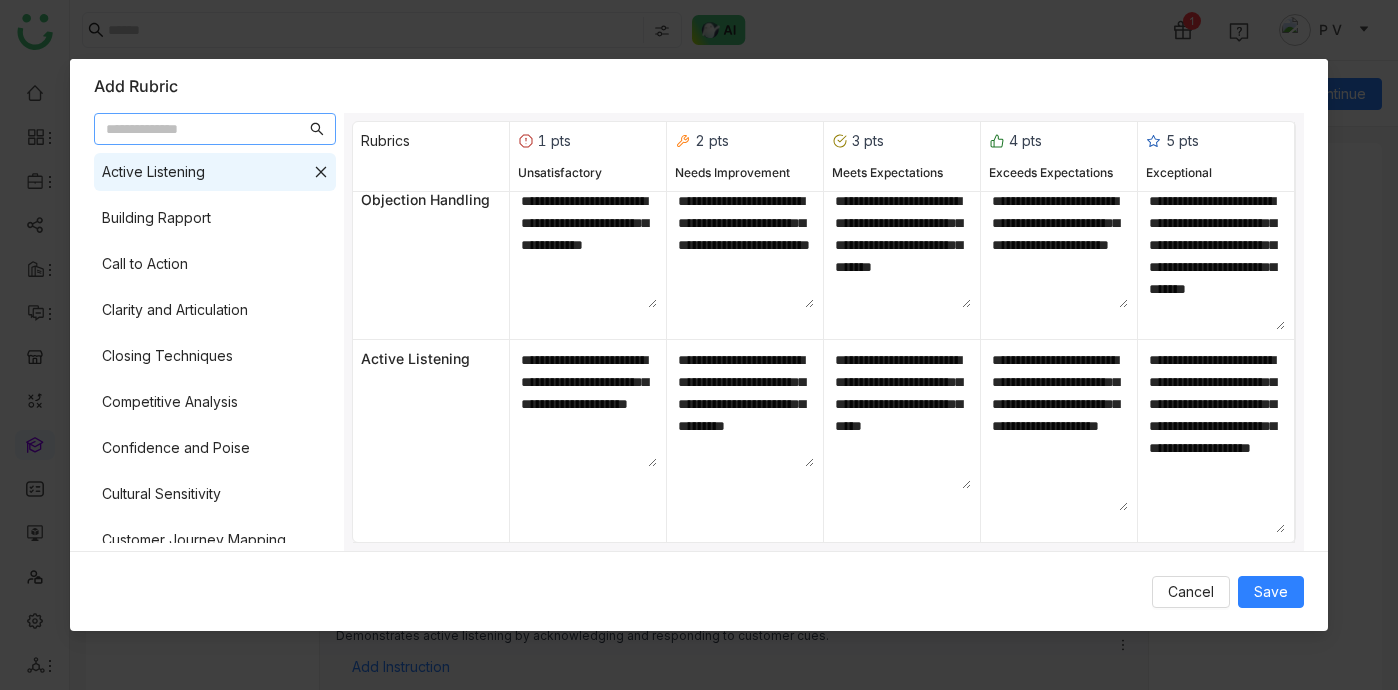 scroll, scrollTop: 0, scrollLeft: 0, axis: both 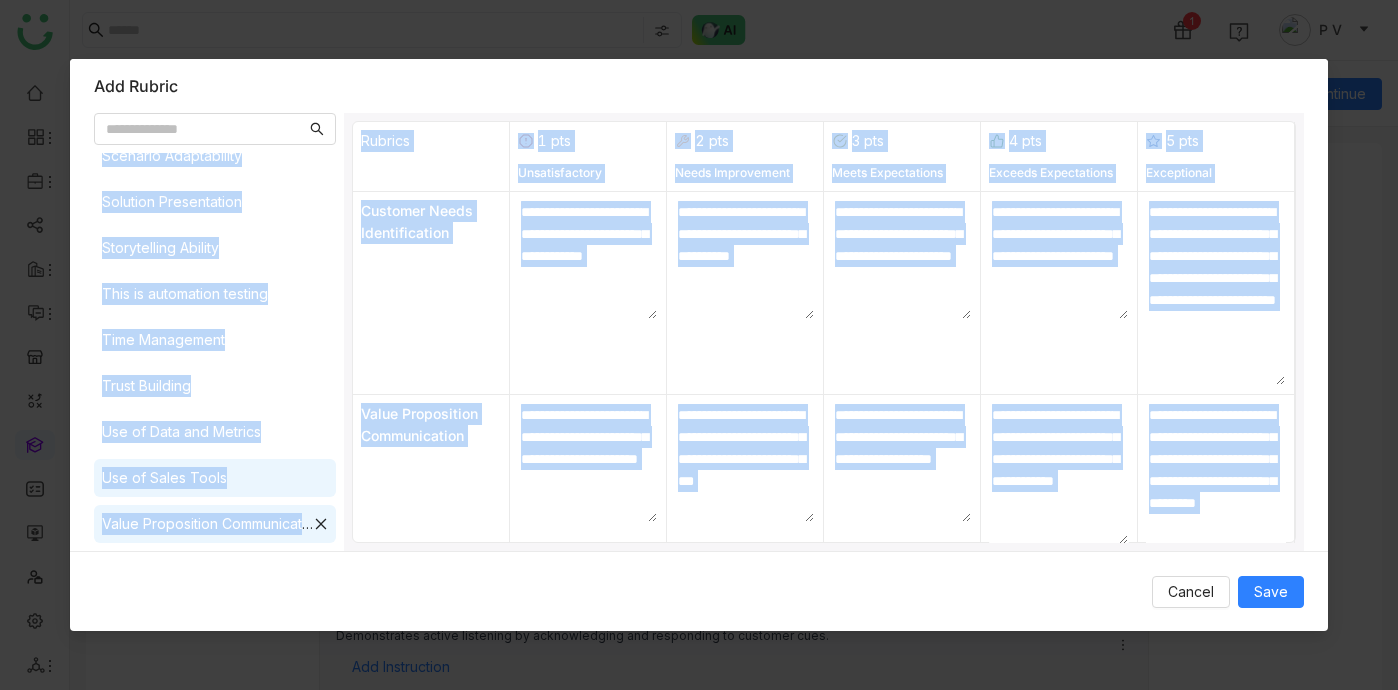 drag, startPoint x: 88, startPoint y: 162, endPoint x: 264, endPoint y: 496, distance: 377.53412 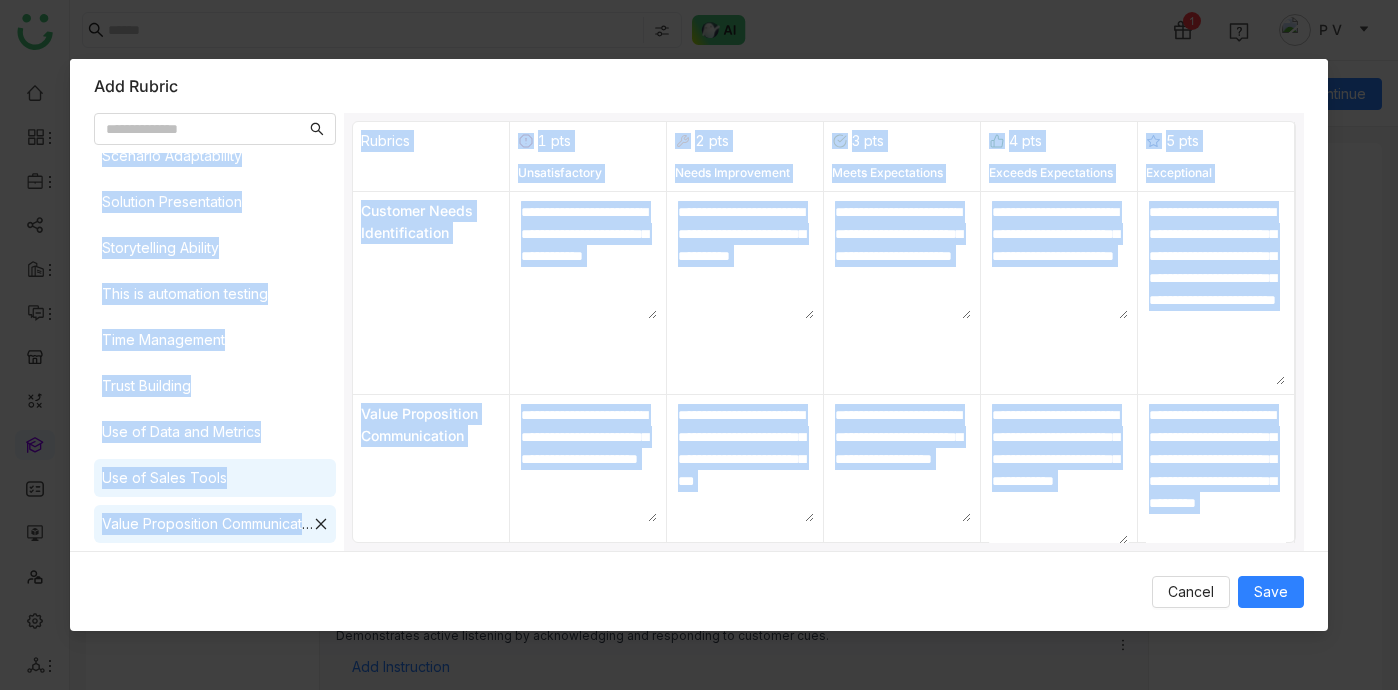 click on "Active Listening   Building Rapport   Call to Action   Clarity and Articulation   Closing Techniques   Competitive Analysis   Confidence and Poise   Cultural Sensitivity   Customer Journey Mapping   Customer Needs Identification   Emotional Intelligence   Empathy Demonstration   Engagement Techniques   Engagement with Decision-Makers   Feedback Integration   Follow-Up Strategy   Goal Alignment   Handling Difficult Situations   Handling Multiple Stakeholders   Information Synthesis   Negotiation Skills   new test the rubricss   Objection Handling   Overall Effectiveness   Personalization   Persuasion Skills   Product Knowledge   Professionalism   Questioning Techniques   Response to Customer Feedback   Risk Management   Sales Process Knowledge   Sales Strategy Alignment   Scenario Adaptability   Solution Presentation   Storytelling Ability   This is automation testing   Time Management   Trust Building   Use of Data and Metrics   Use of Sales Tools   Value Proposition Communication  Rubrics  1 pts   2 pts" at bounding box center [699, 332] 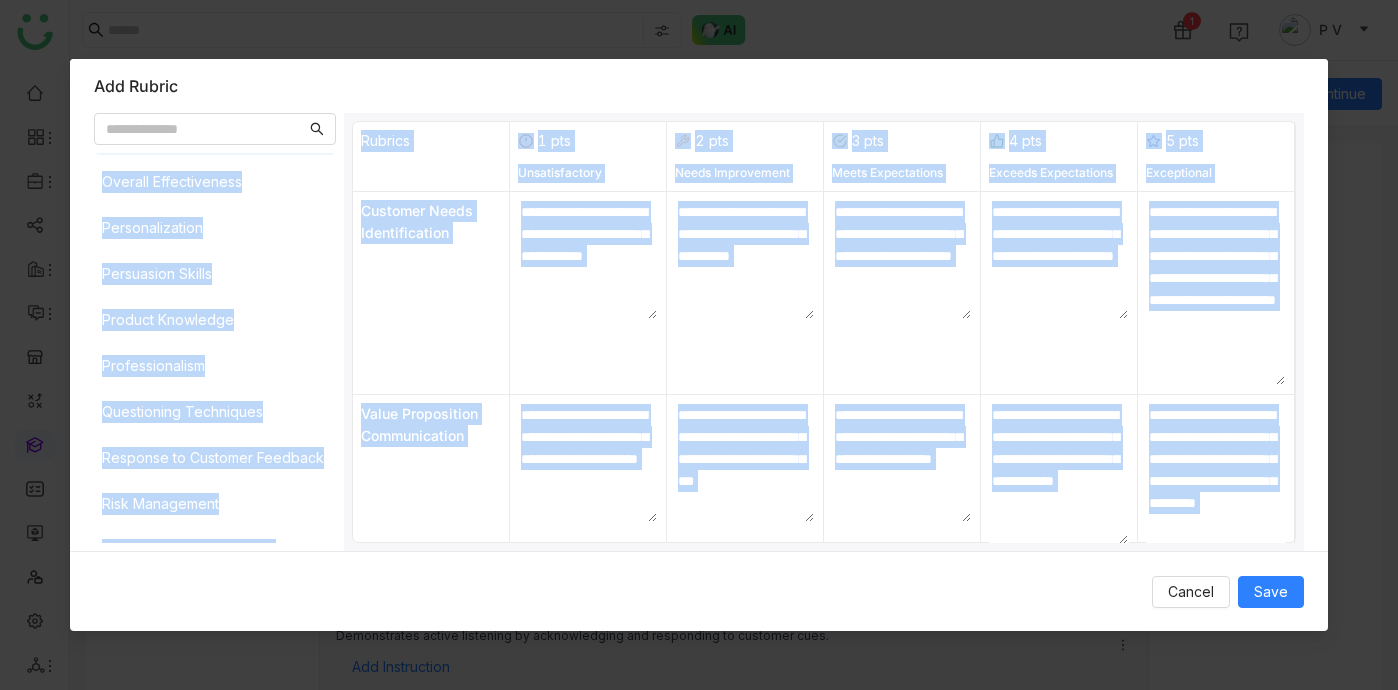 scroll, scrollTop: 1027, scrollLeft: 0, axis: vertical 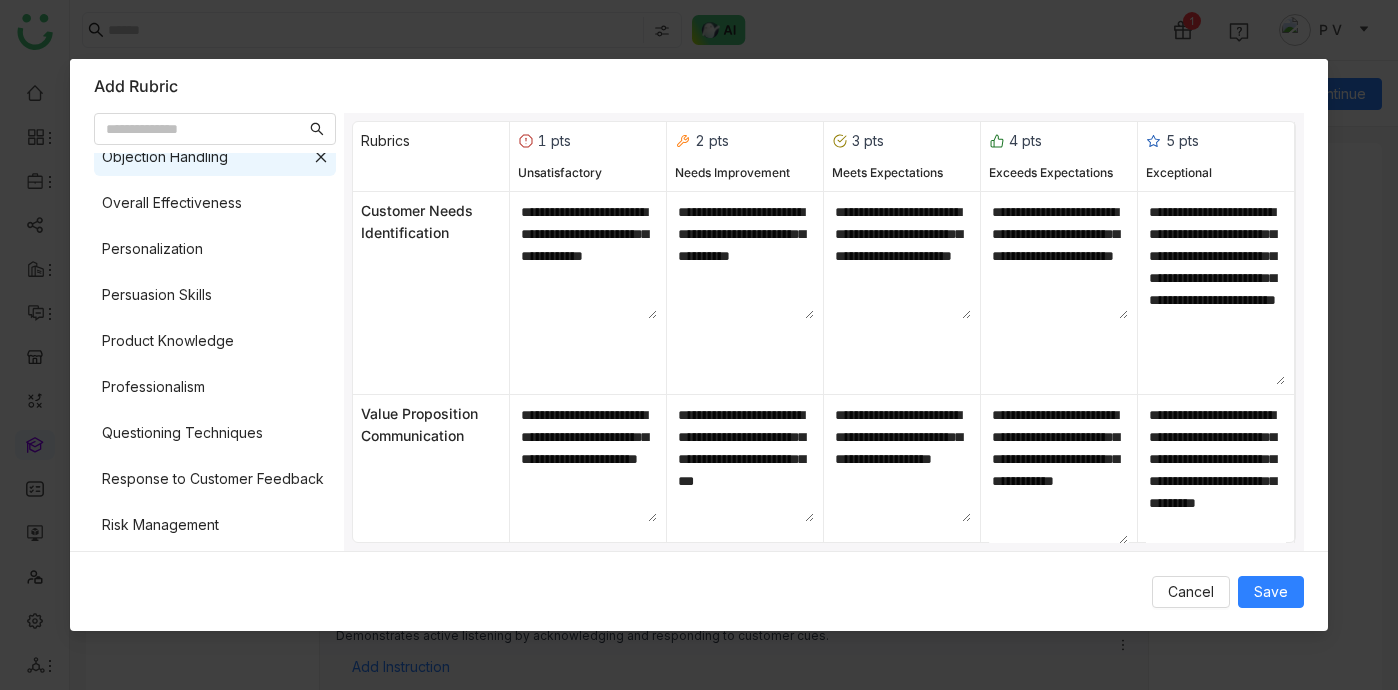 click on "Add Rubric   Active Listening   Building Rapport   Call to Action   Clarity and Articulation   Closing Techniques   Competitive Analysis   Confidence and Poise   Cultural Sensitivity   Customer Journey Mapping   Customer Needs Identification   Emotional Intelligence   Empathy Demonstration   Engagement Techniques   Engagement with Decision-Makers   Feedback Integration   Follow-Up Strategy   Goal Alignment   Handling Difficult Situations   Handling Multiple Stakeholders   Information Synthesis   Negotiation Skills   new test the rubricss   Objection Handling   Overall Effectiveness   Personalization   Persuasion Skills   Product Knowledge   Professionalism   Questioning Techniques   Response to Customer Feedback   Risk Management   Sales Process Knowledge   Sales Strategy Alignment   Scenario Adaptability   Solution Presentation   Storytelling Ability   This is automation testing   Time Management   Trust Building   Use of Data and Metrics   Use of Sales Tools   Value Proposition Communication  Rubrics Save" at bounding box center [699, 345] 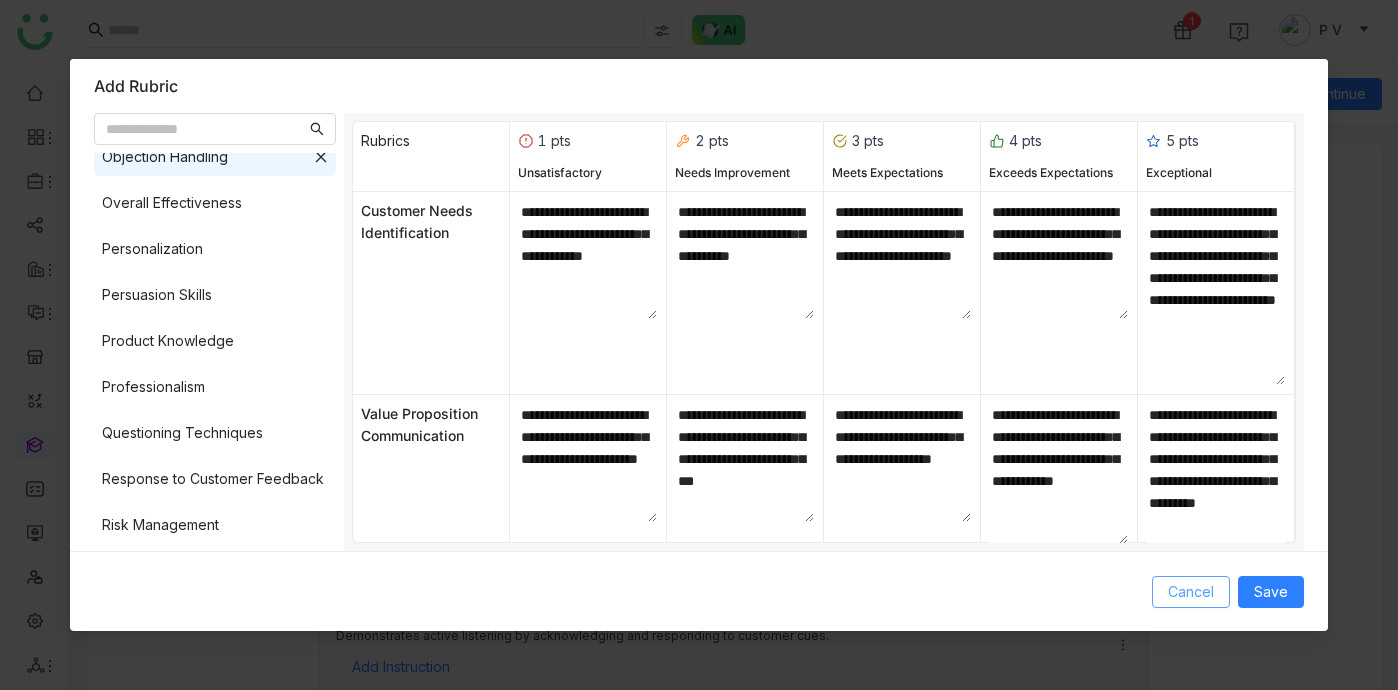 click on "Cancel" at bounding box center [1191, 592] 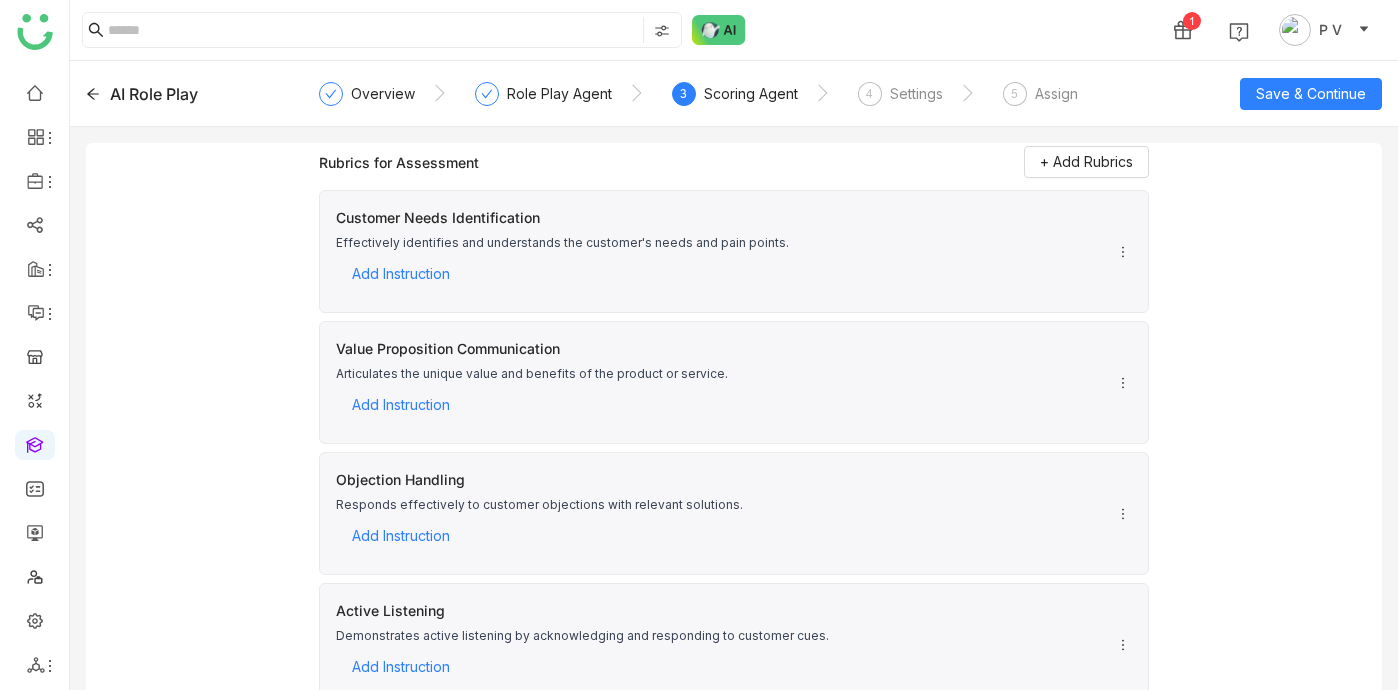 click on "AI Role Play" 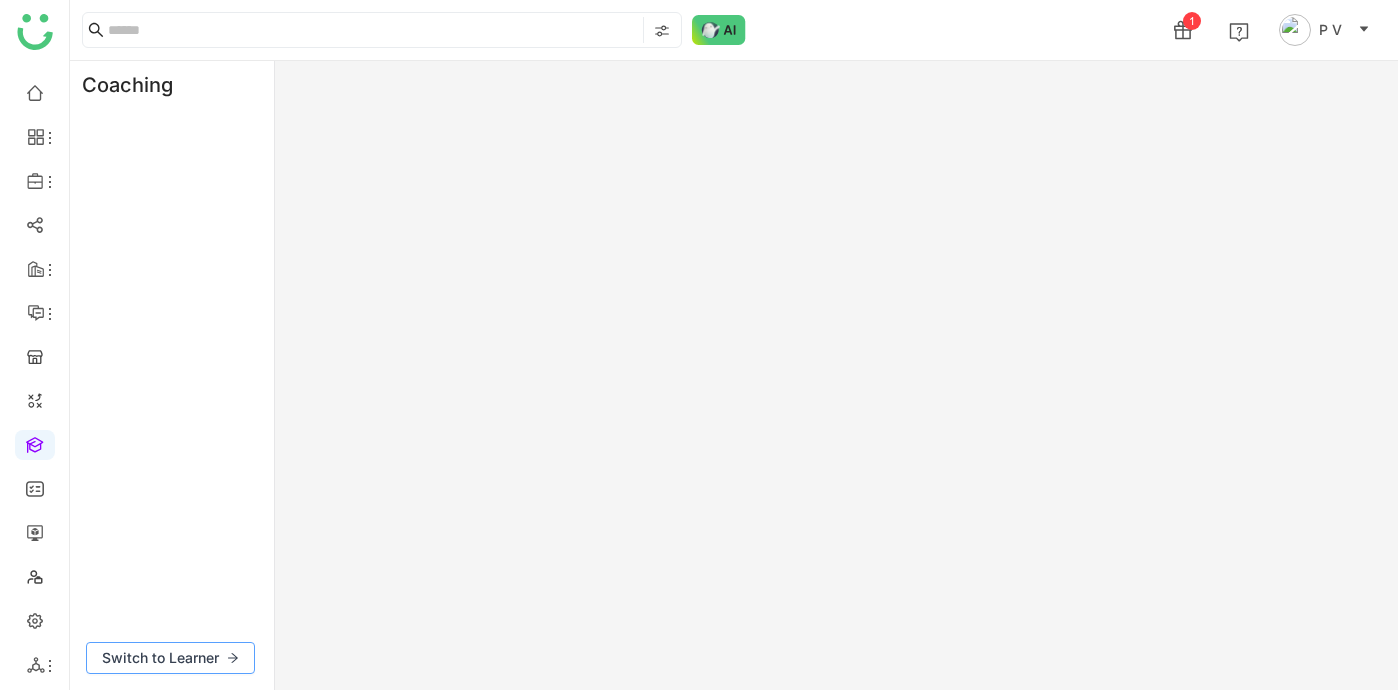 click on "Switch to Learner" 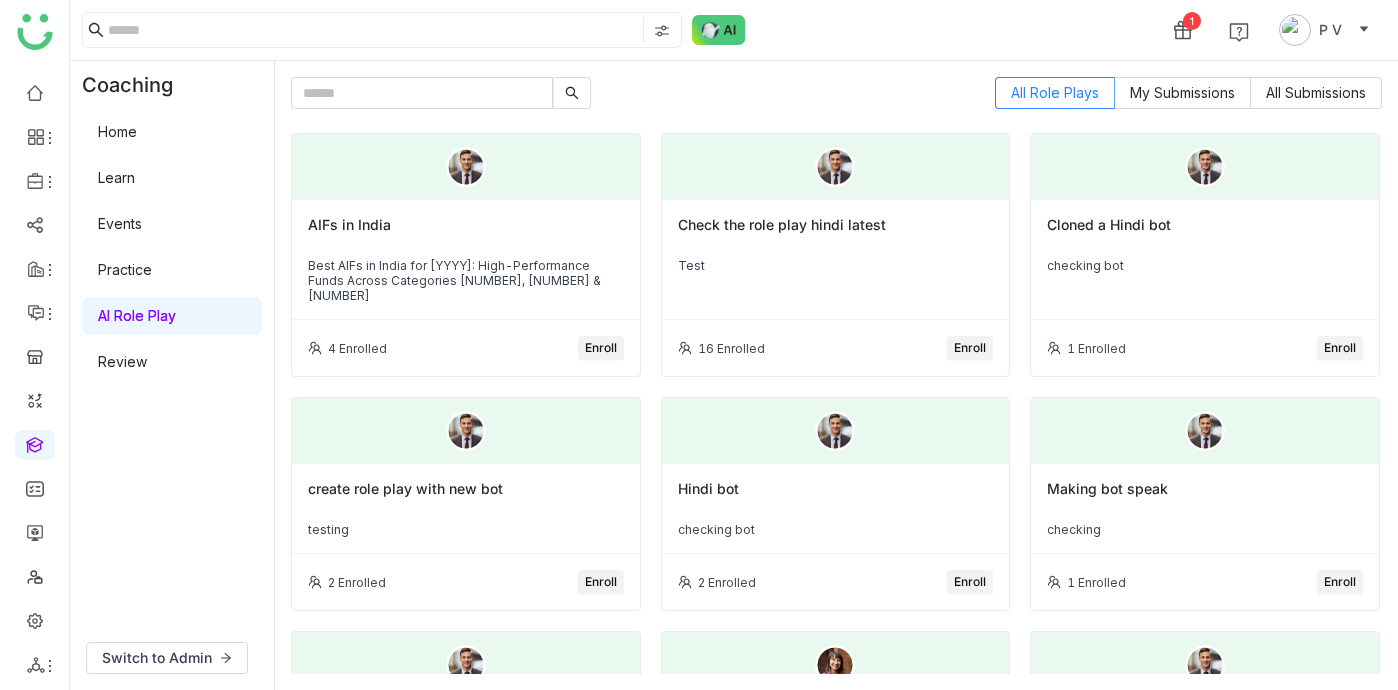 click on "Home" at bounding box center [117, 131] 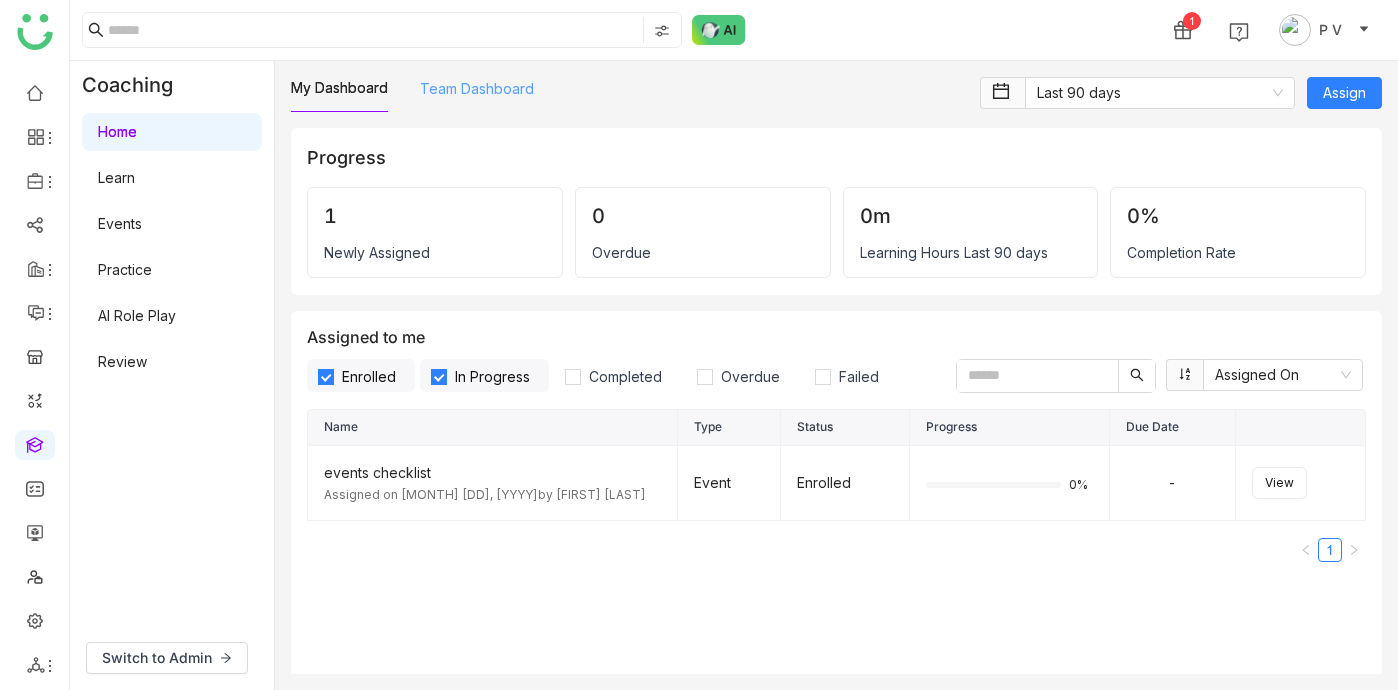 click on "Team Dashboard" at bounding box center (477, 88) 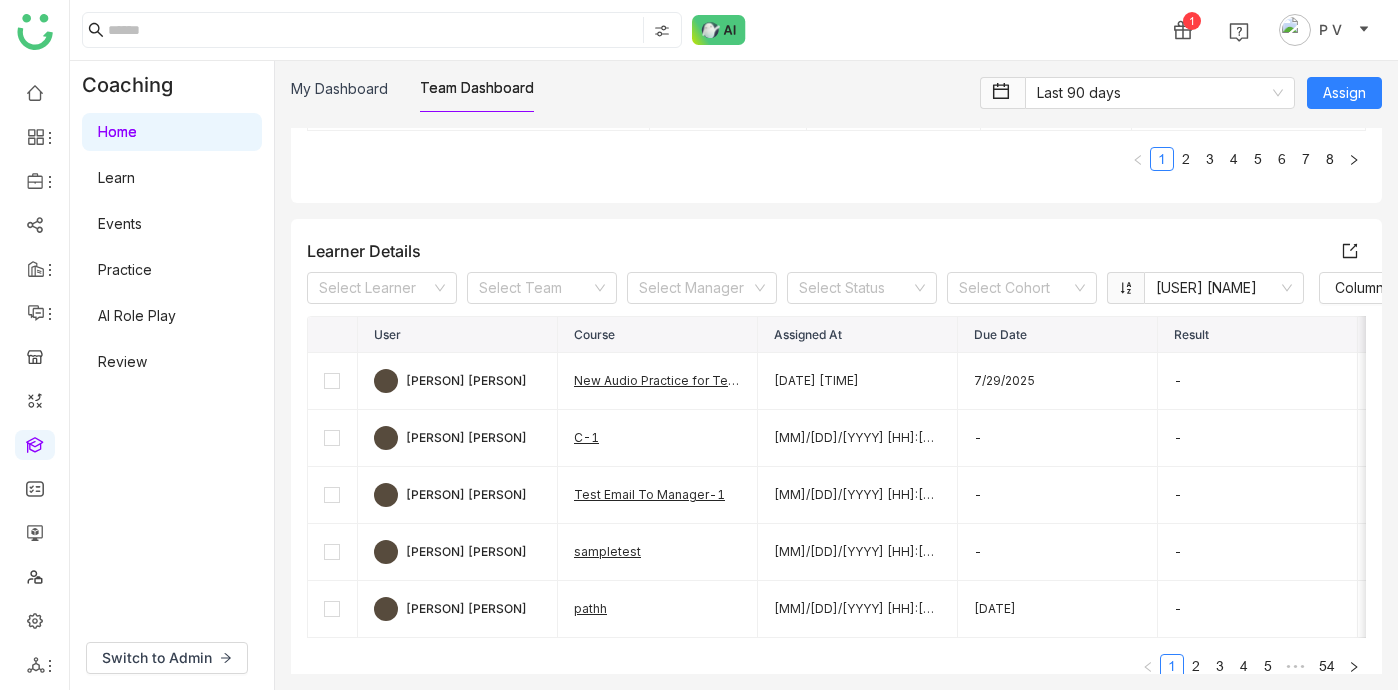 scroll, scrollTop: 572, scrollLeft: 0, axis: vertical 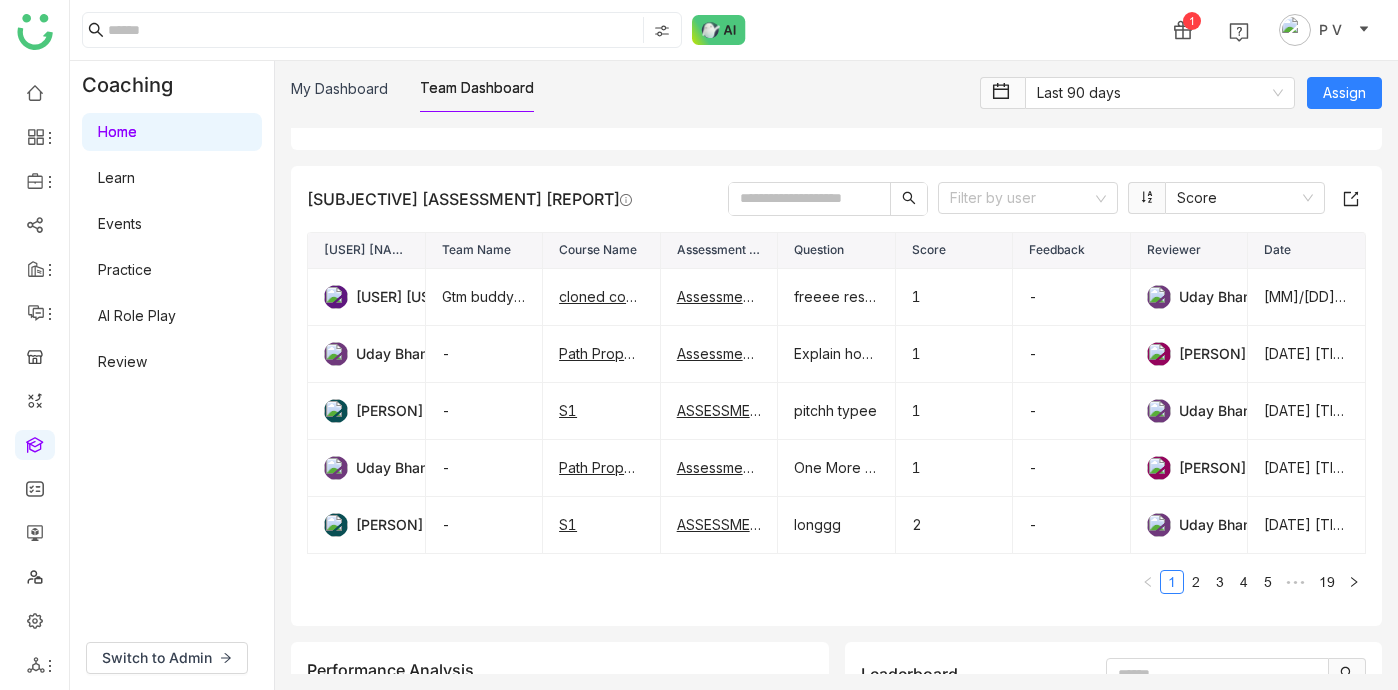click on "[USER] [NAME]" 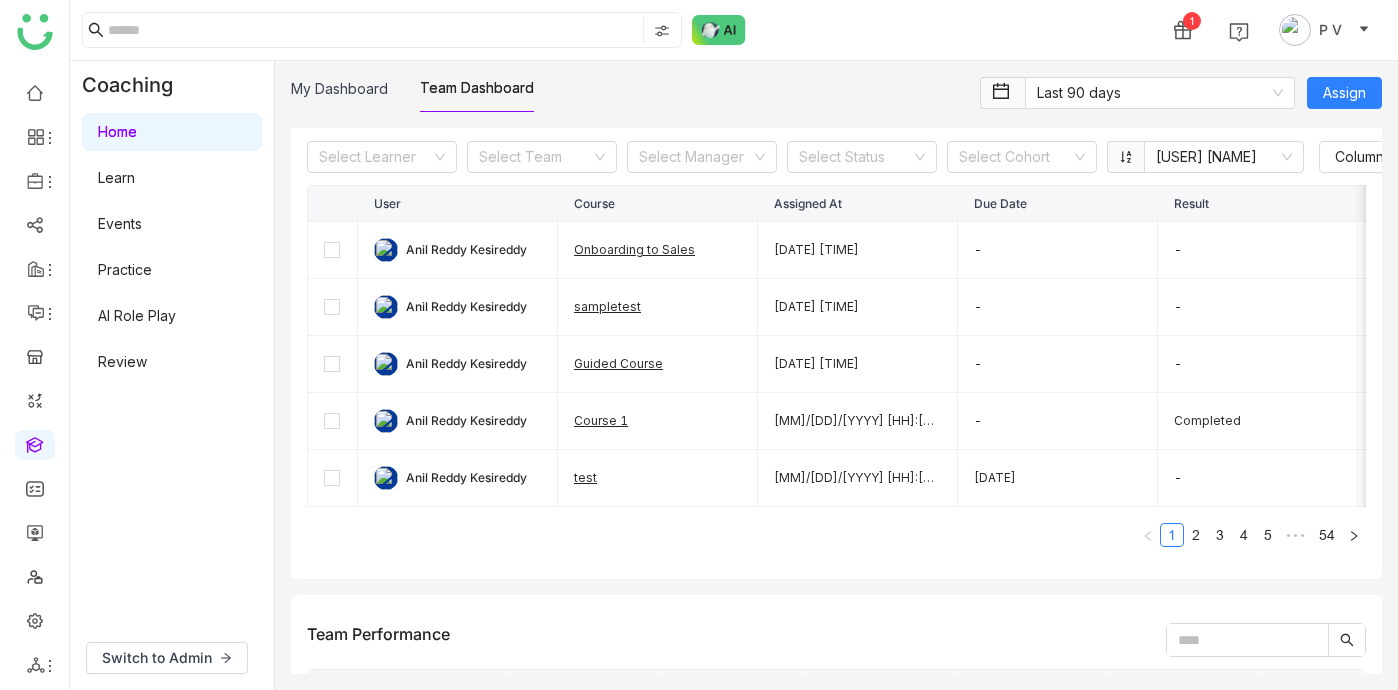 scroll, scrollTop: 668, scrollLeft: 0, axis: vertical 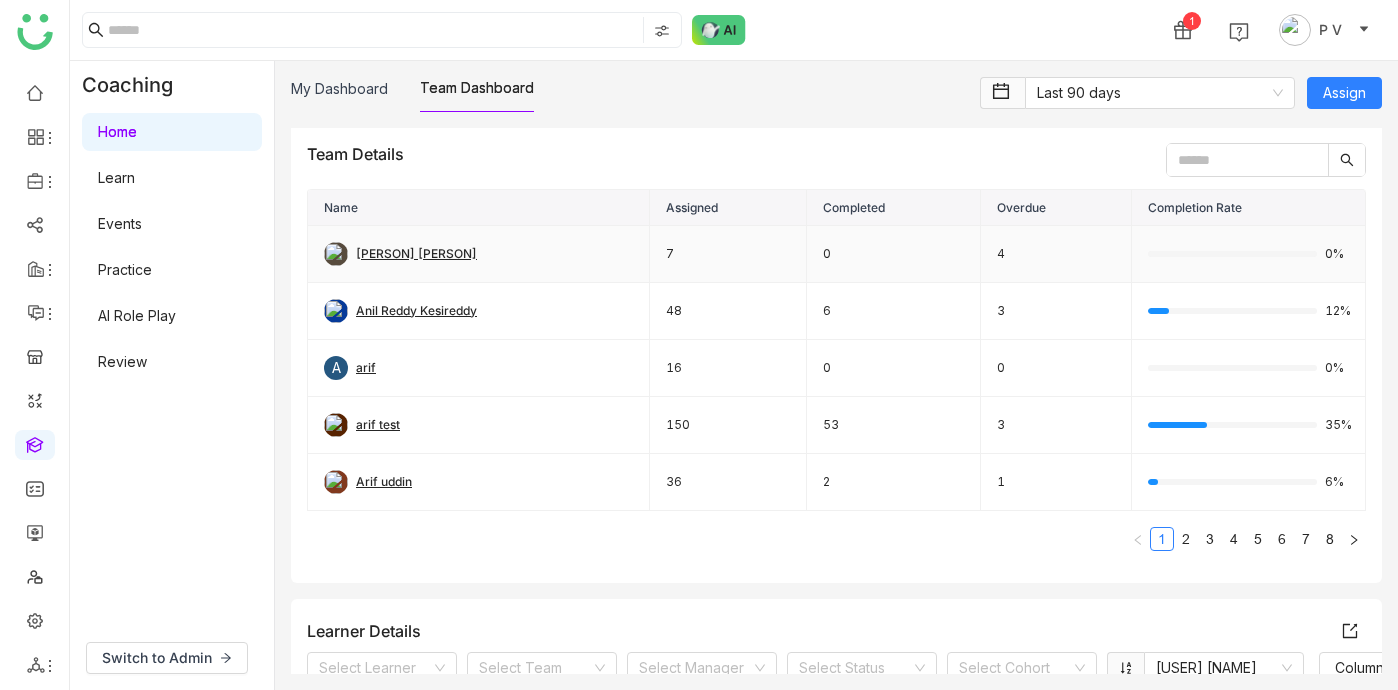click on "[PERSON] [PERSON]" 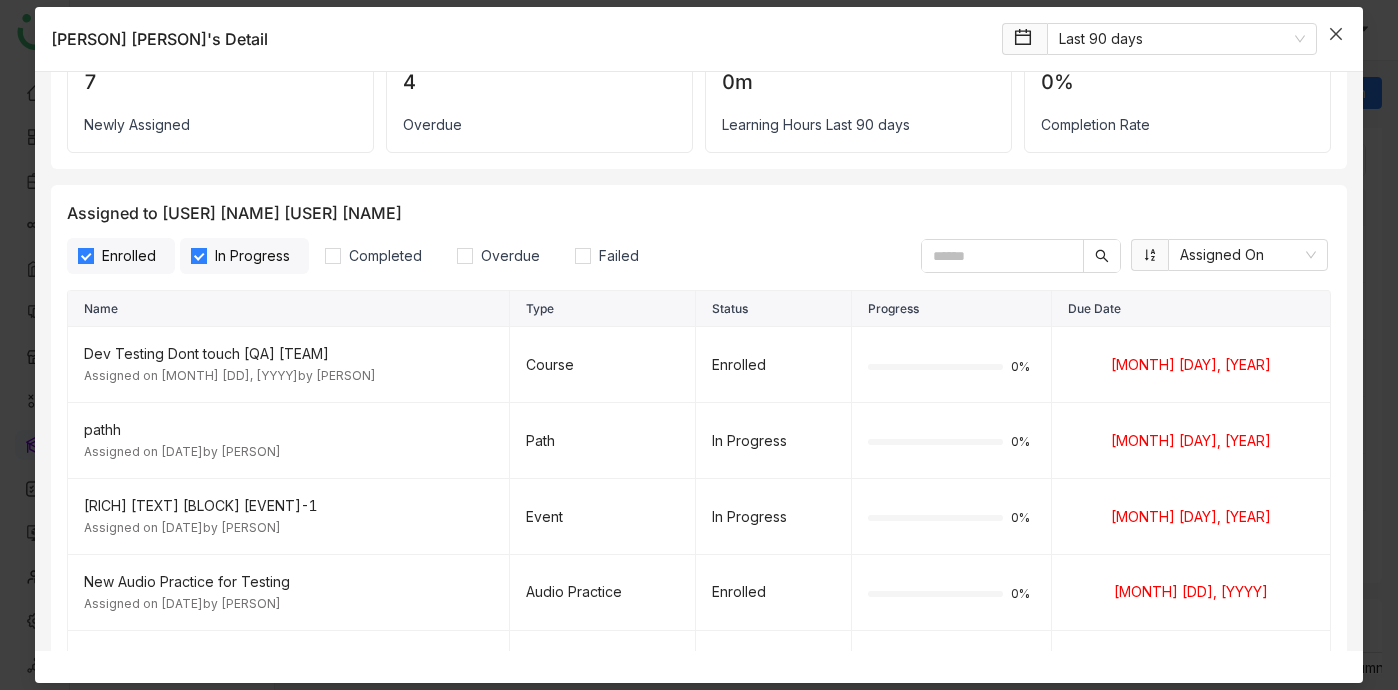 scroll, scrollTop: 0, scrollLeft: 0, axis: both 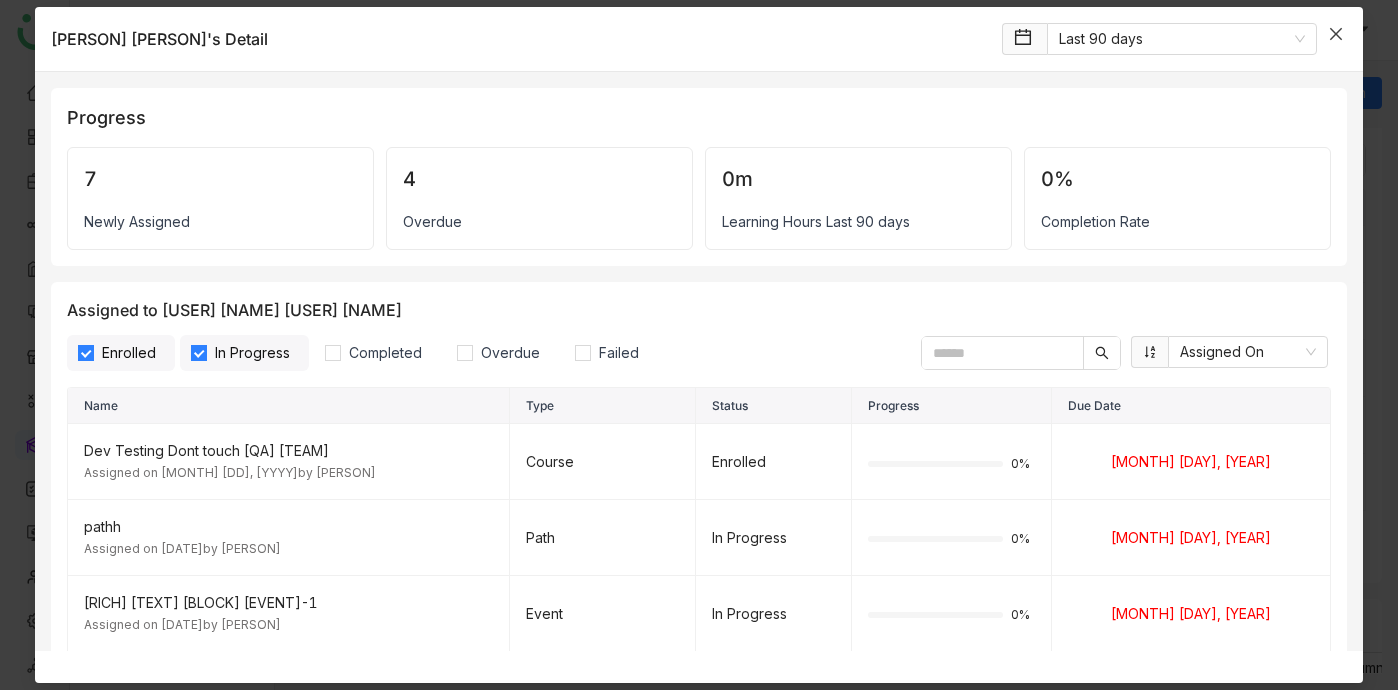click 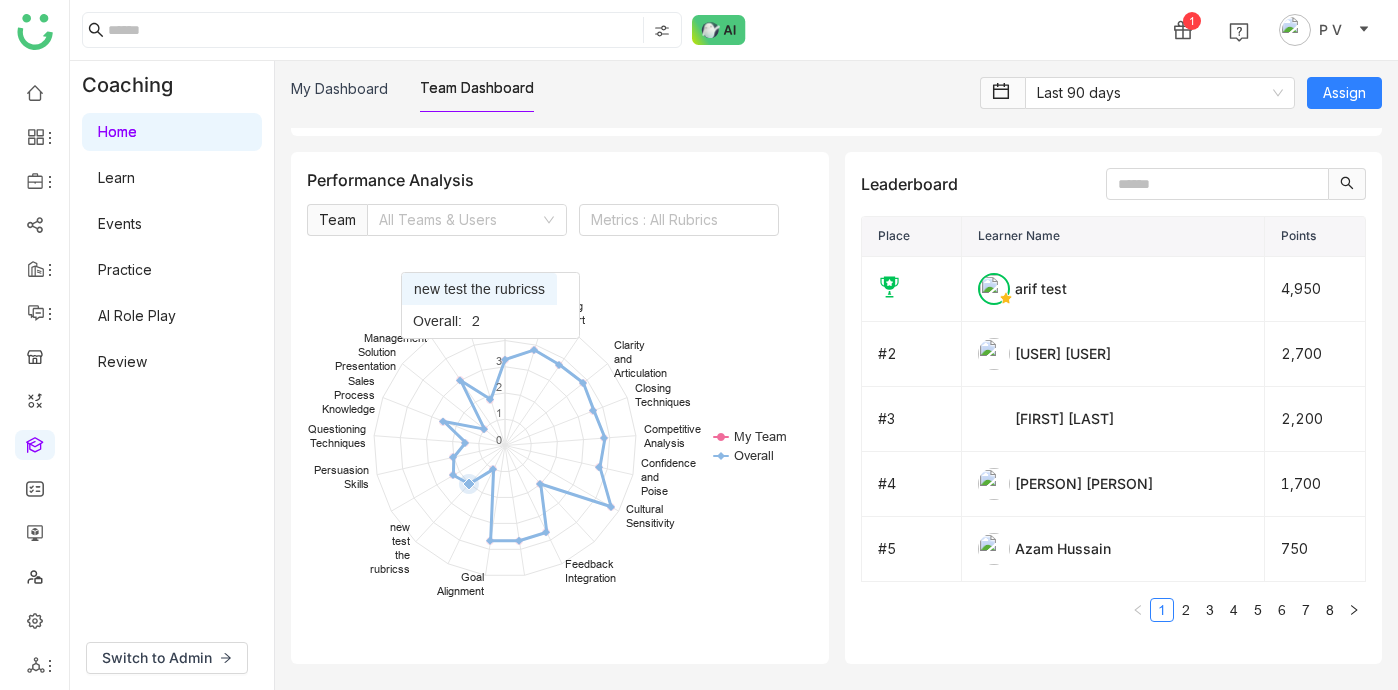 scroll, scrollTop: 2451, scrollLeft: 0, axis: vertical 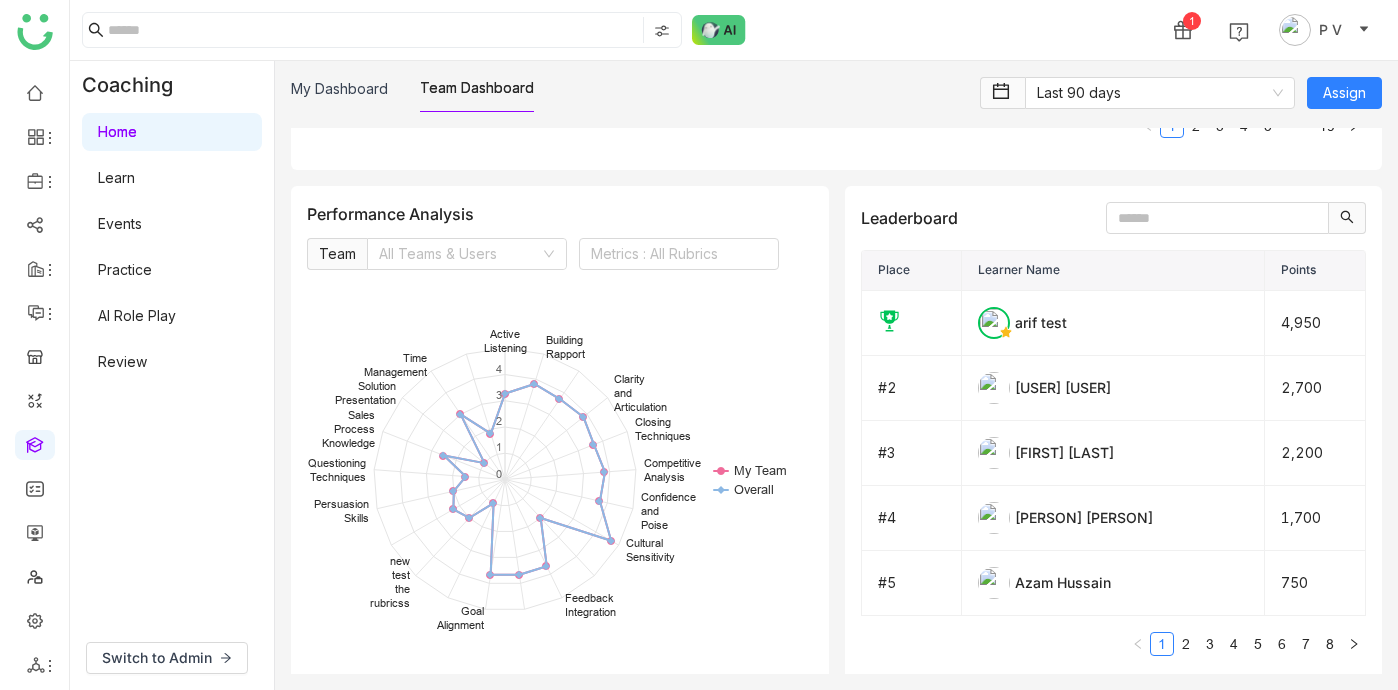 click on "All Teams & Users" 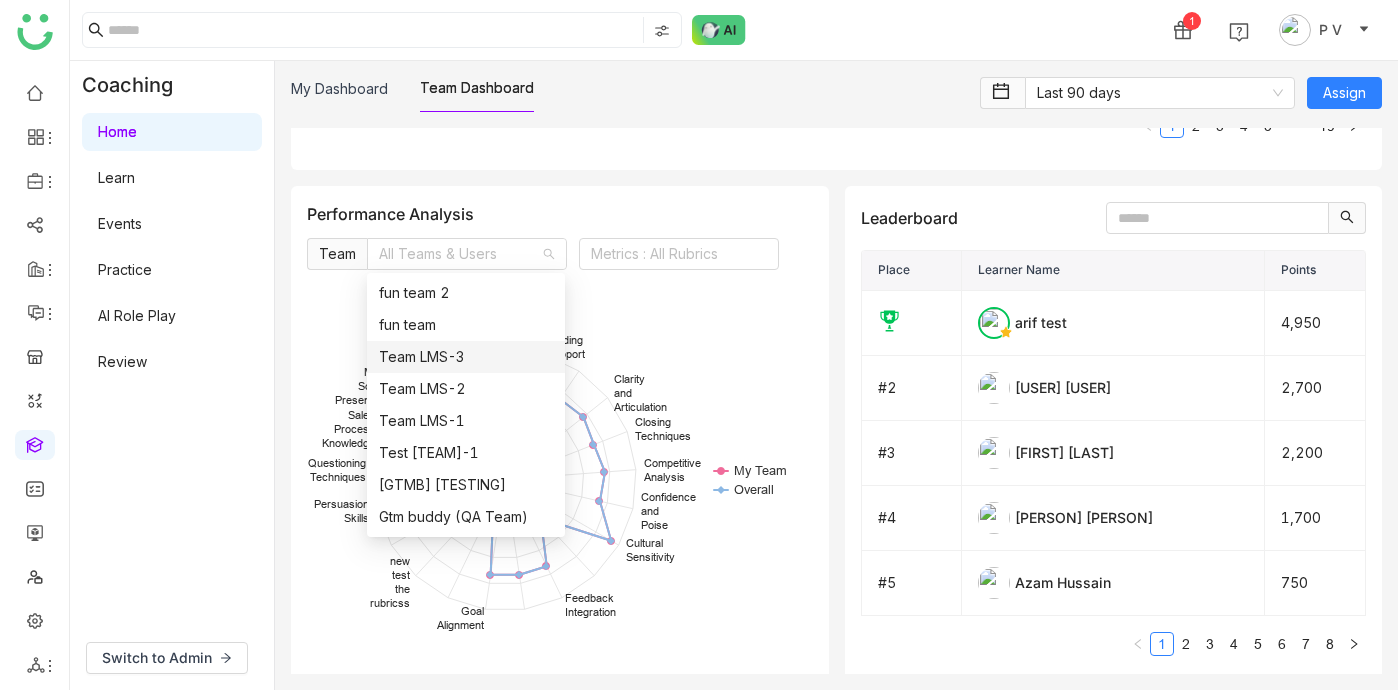 click on "Team LMS-3" at bounding box center (466, 357) 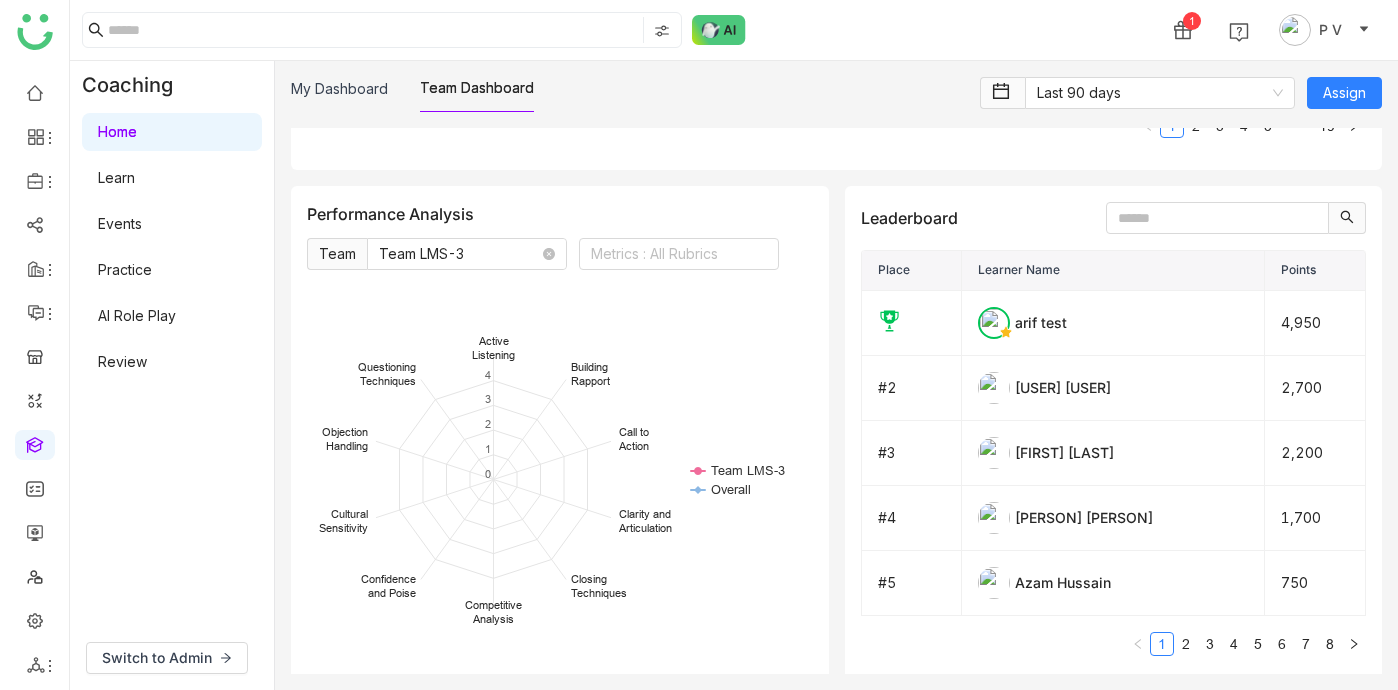click on "Team LMS-3" 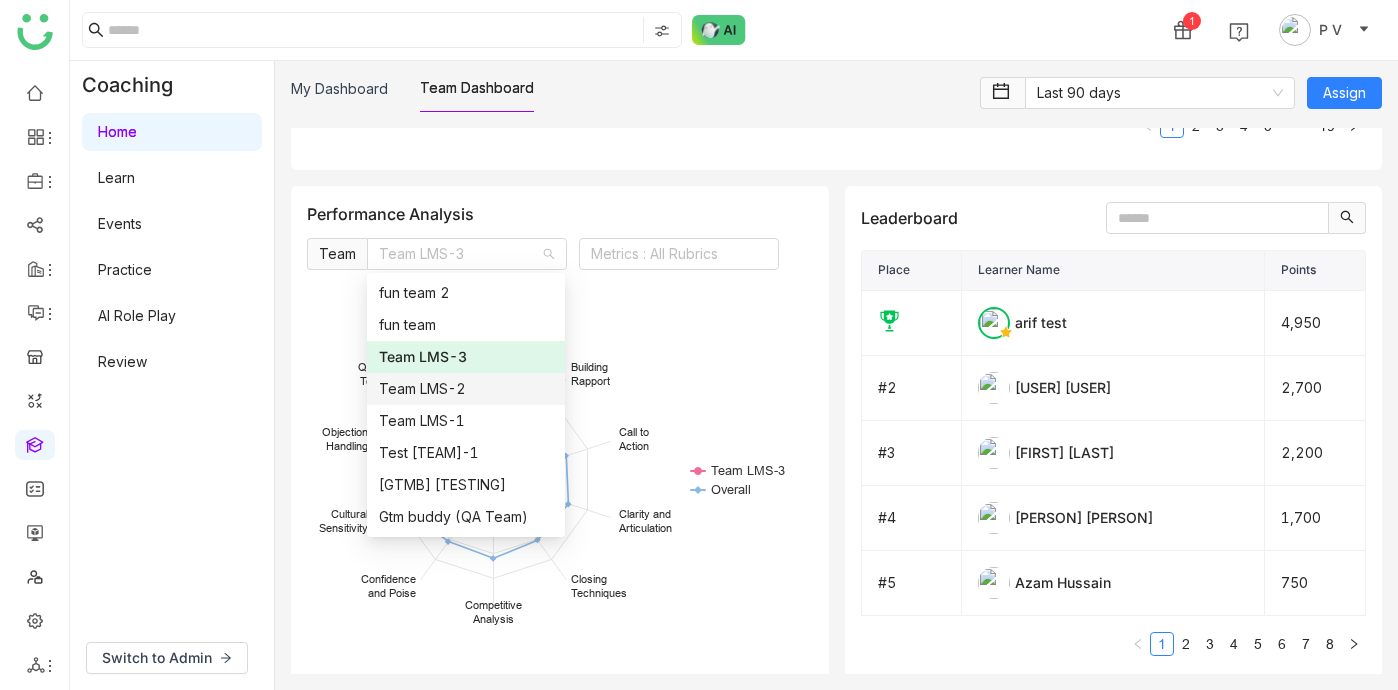 click on "Team LMS-2" at bounding box center [466, 389] 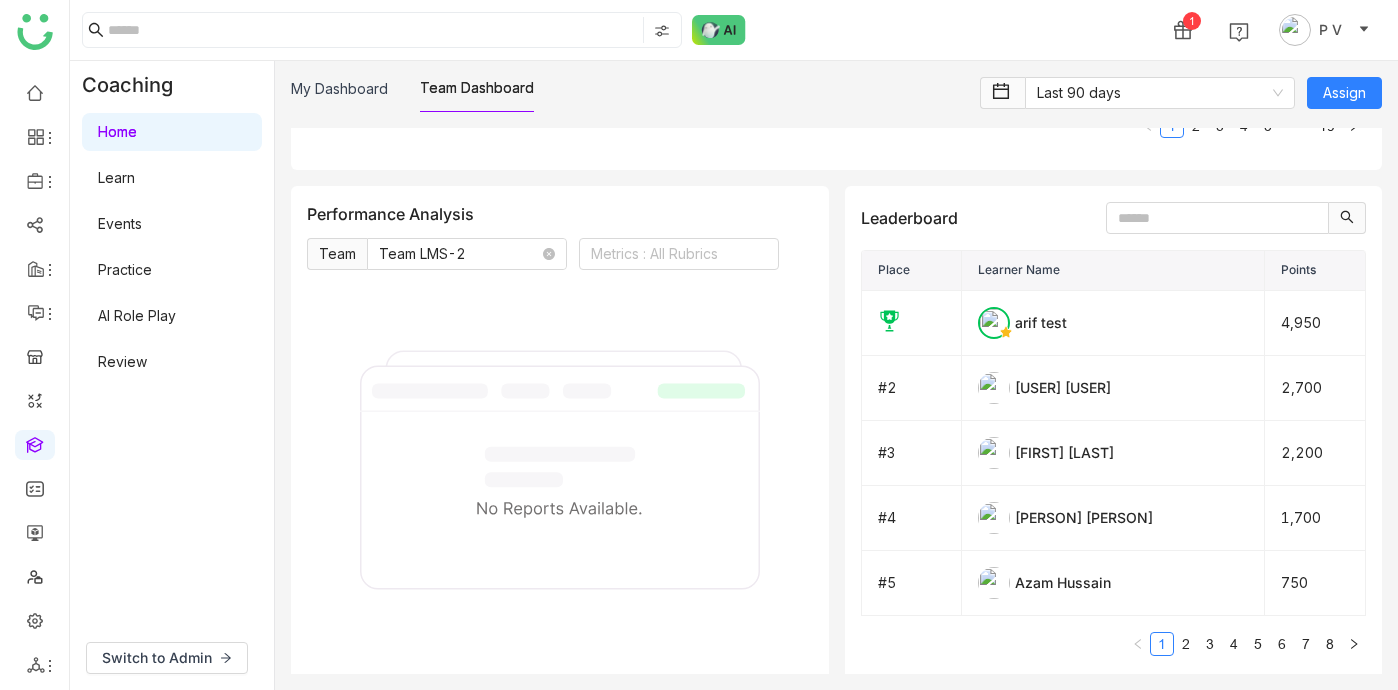 click on "Team LMS-2" 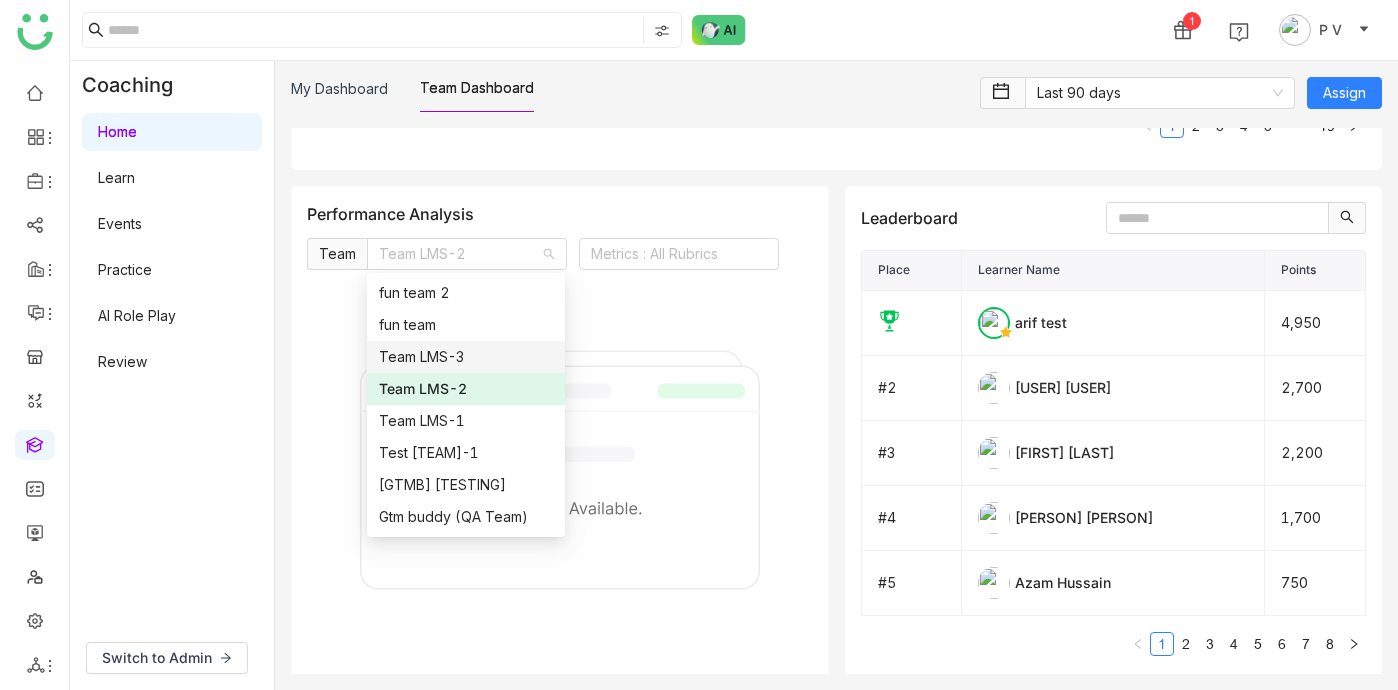 click on "Team LMS-3" at bounding box center [466, 357] 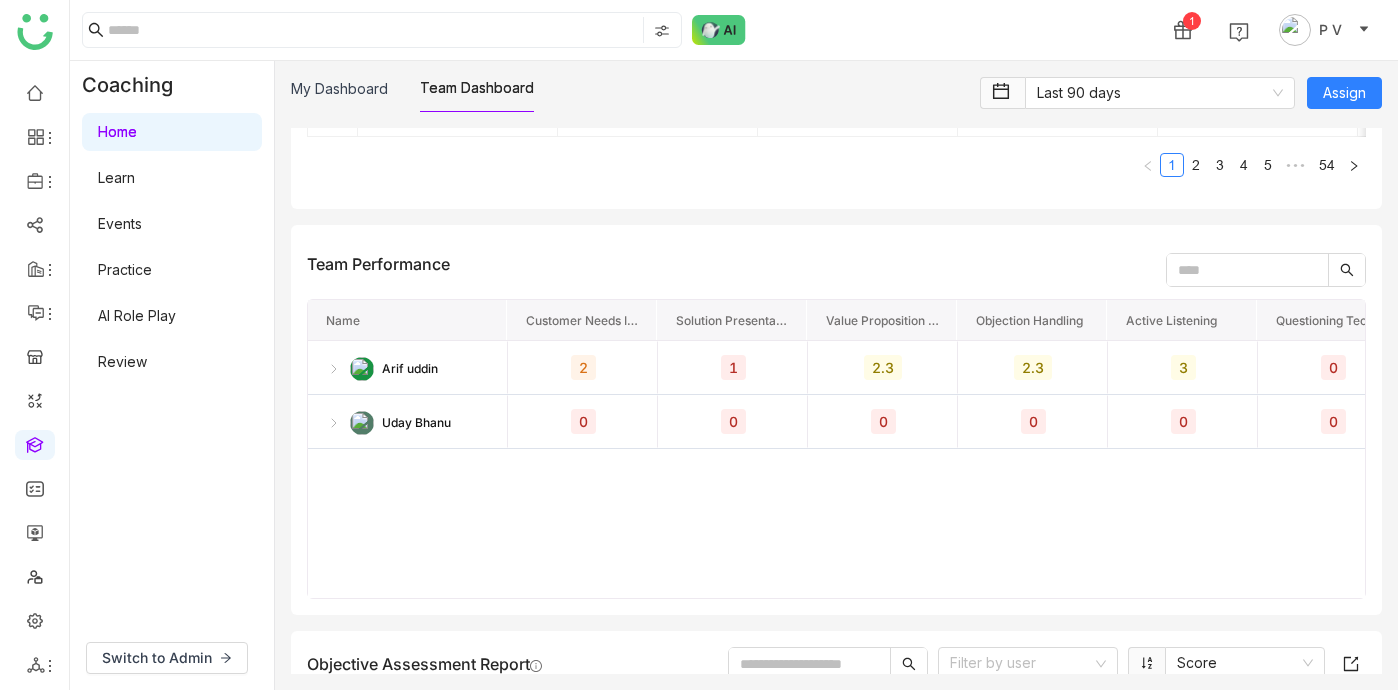 scroll, scrollTop: 1071, scrollLeft: 0, axis: vertical 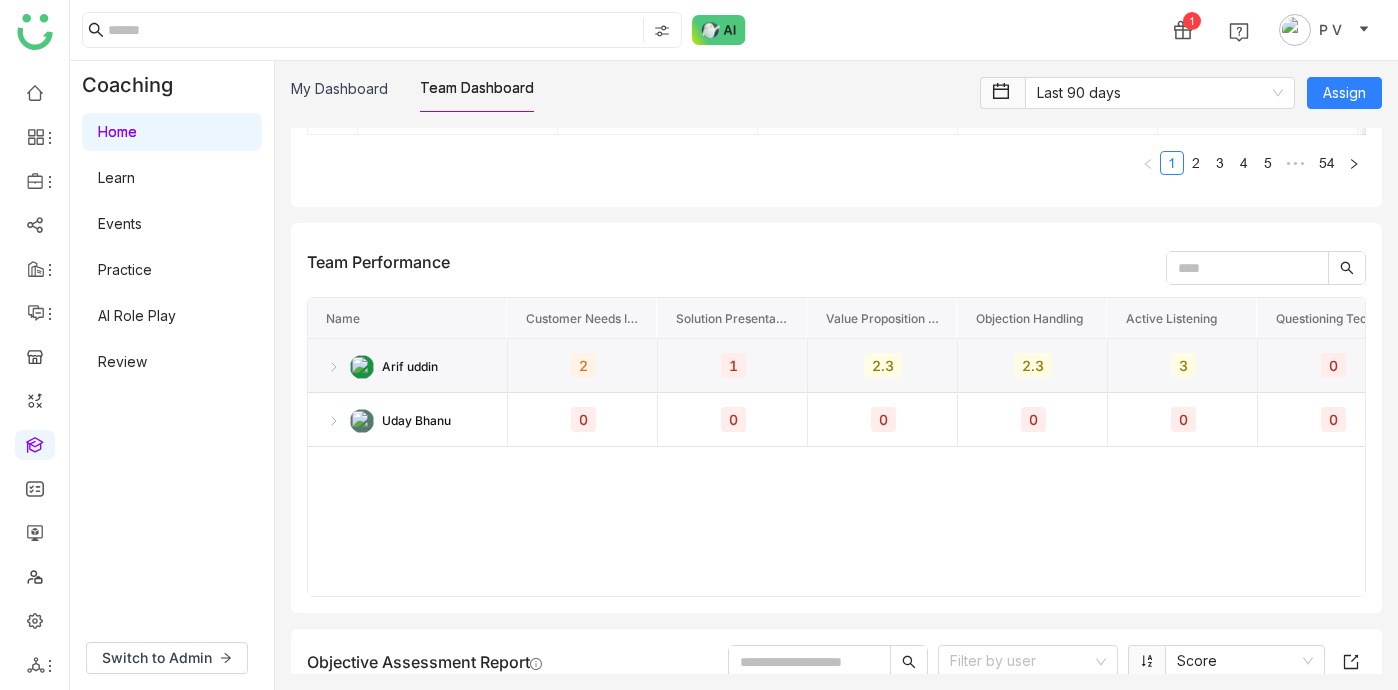 click 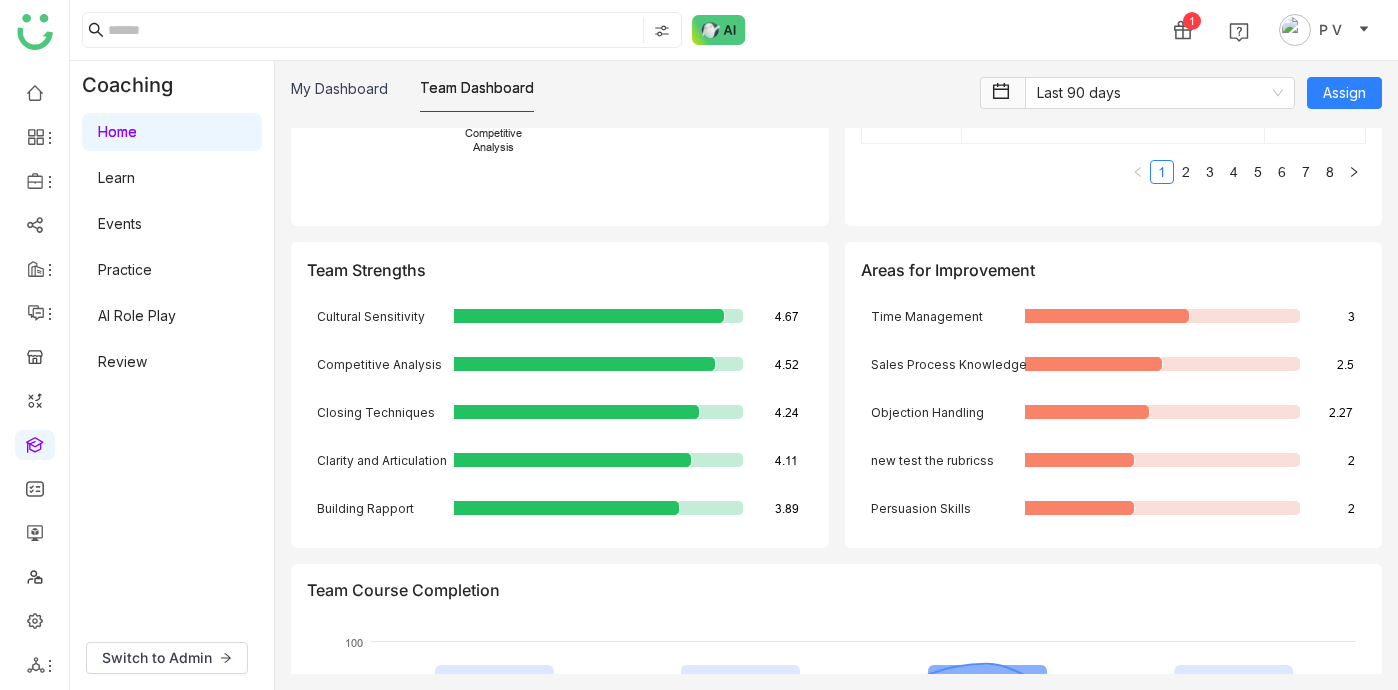 scroll, scrollTop: 2938, scrollLeft: 0, axis: vertical 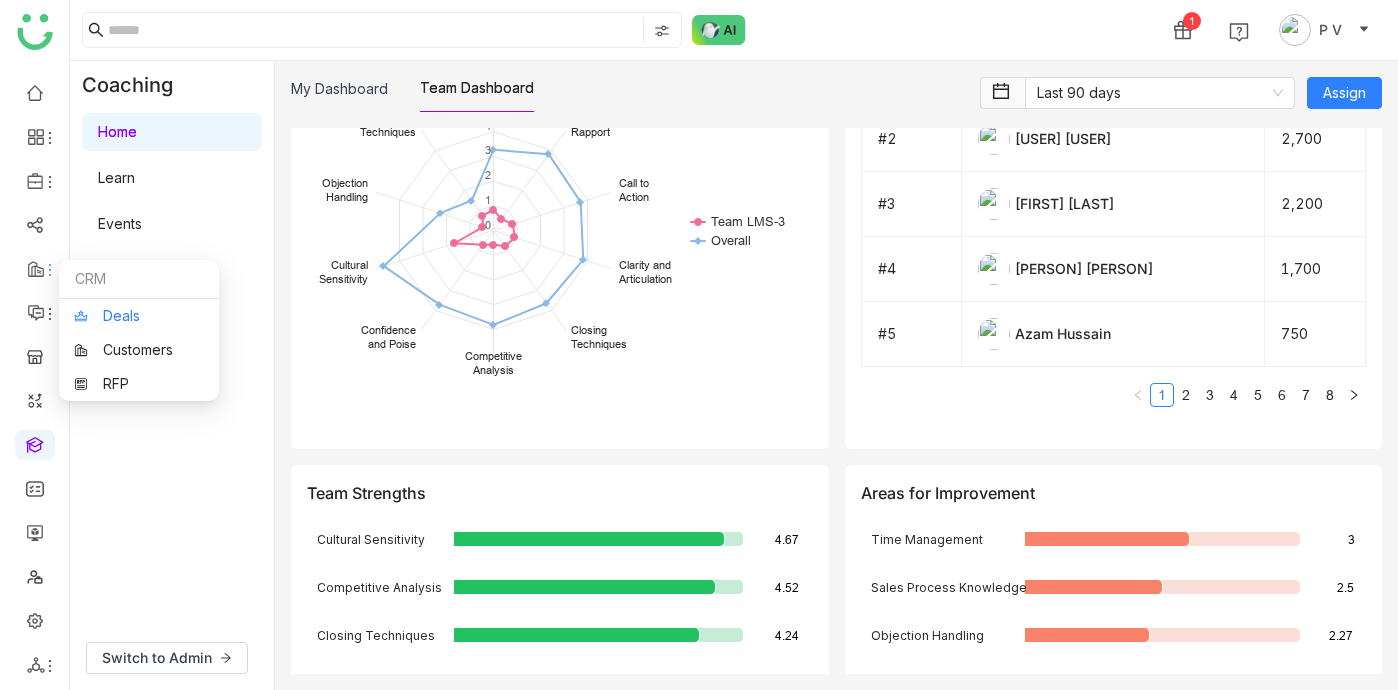 click on "Deals" at bounding box center (139, 316) 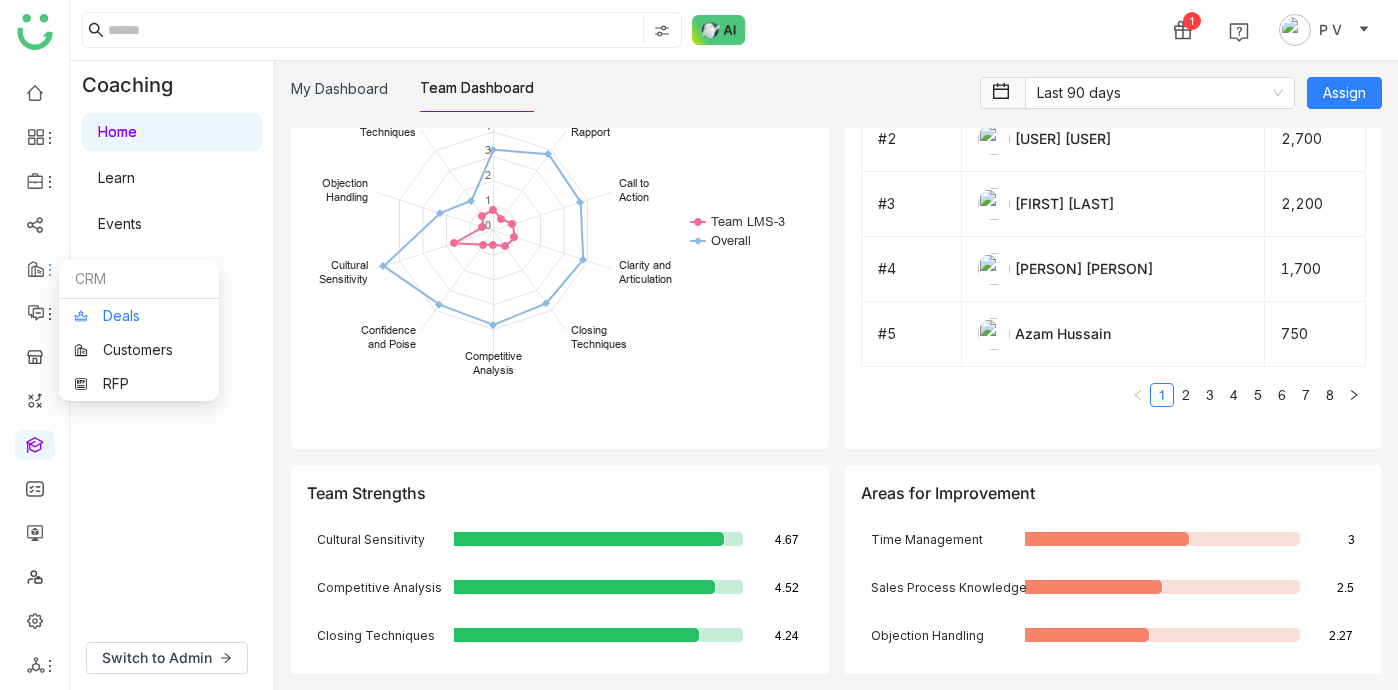 click on "Deals" at bounding box center (139, 316) 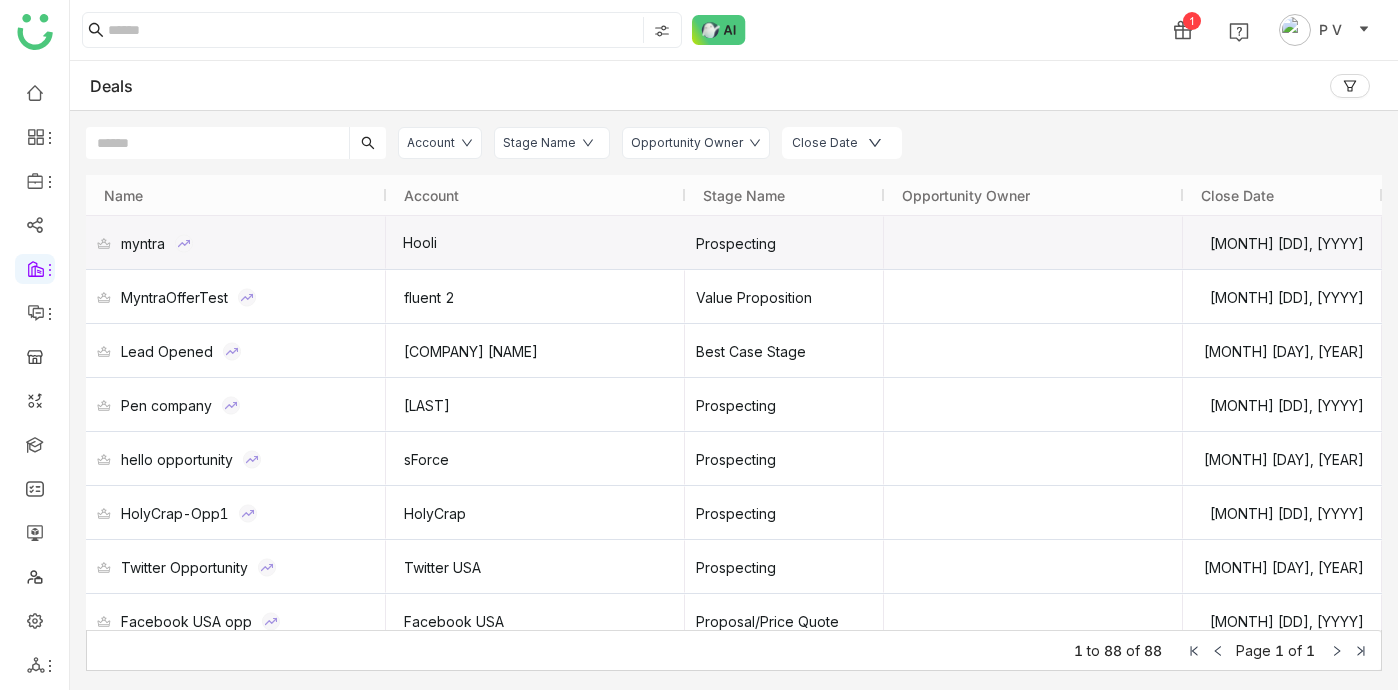 click on "Hooli" at bounding box center (535, 242) 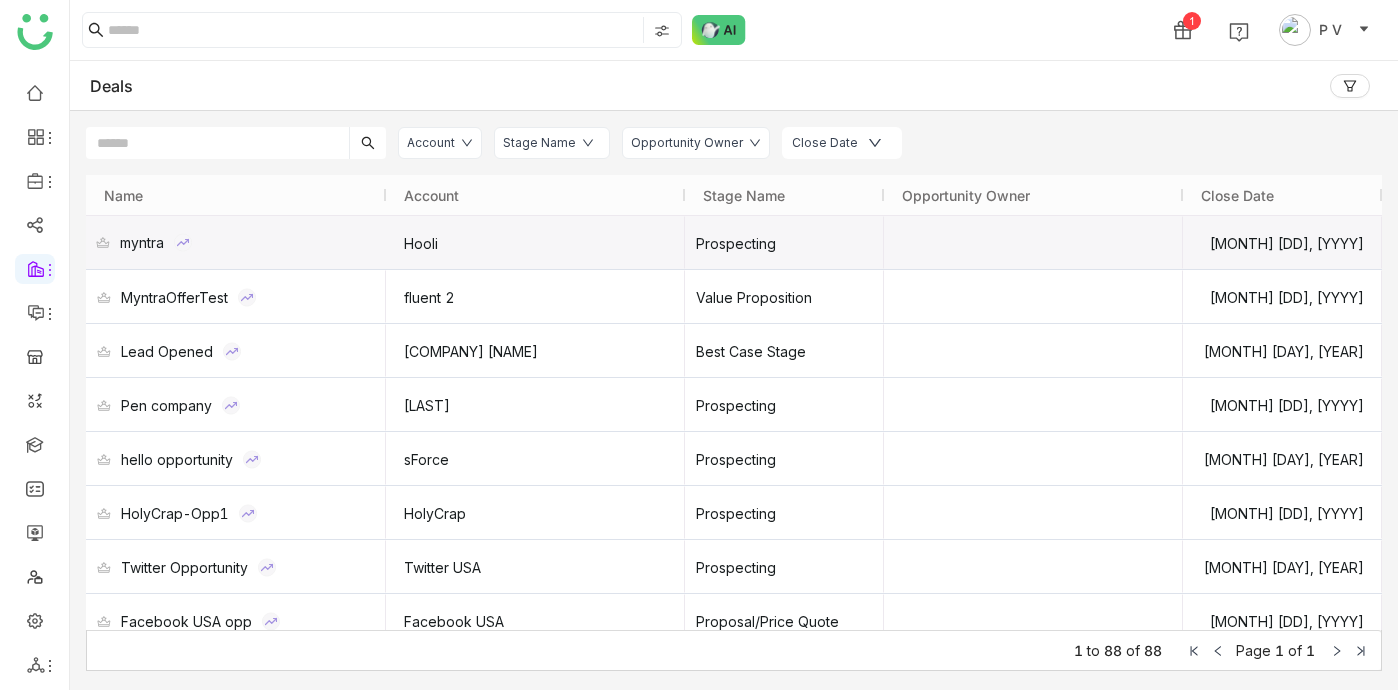 click on "myntra" at bounding box center [236, 242] 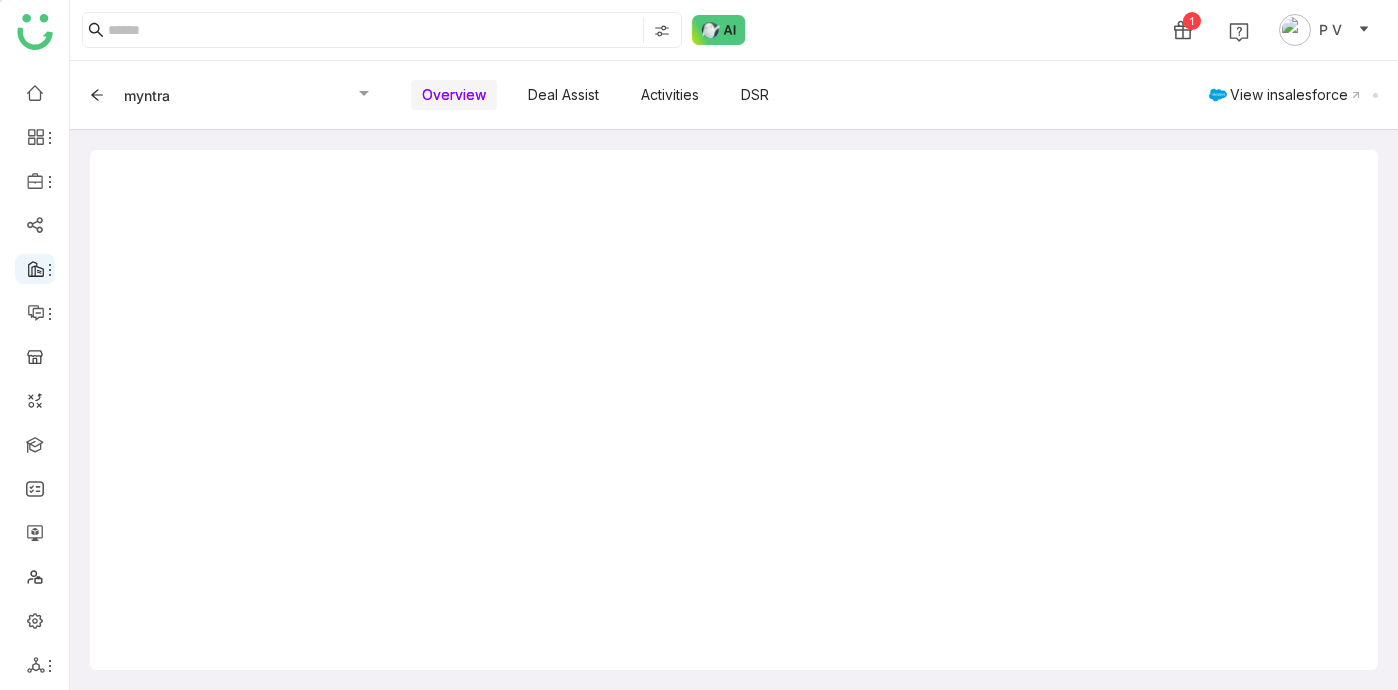 click 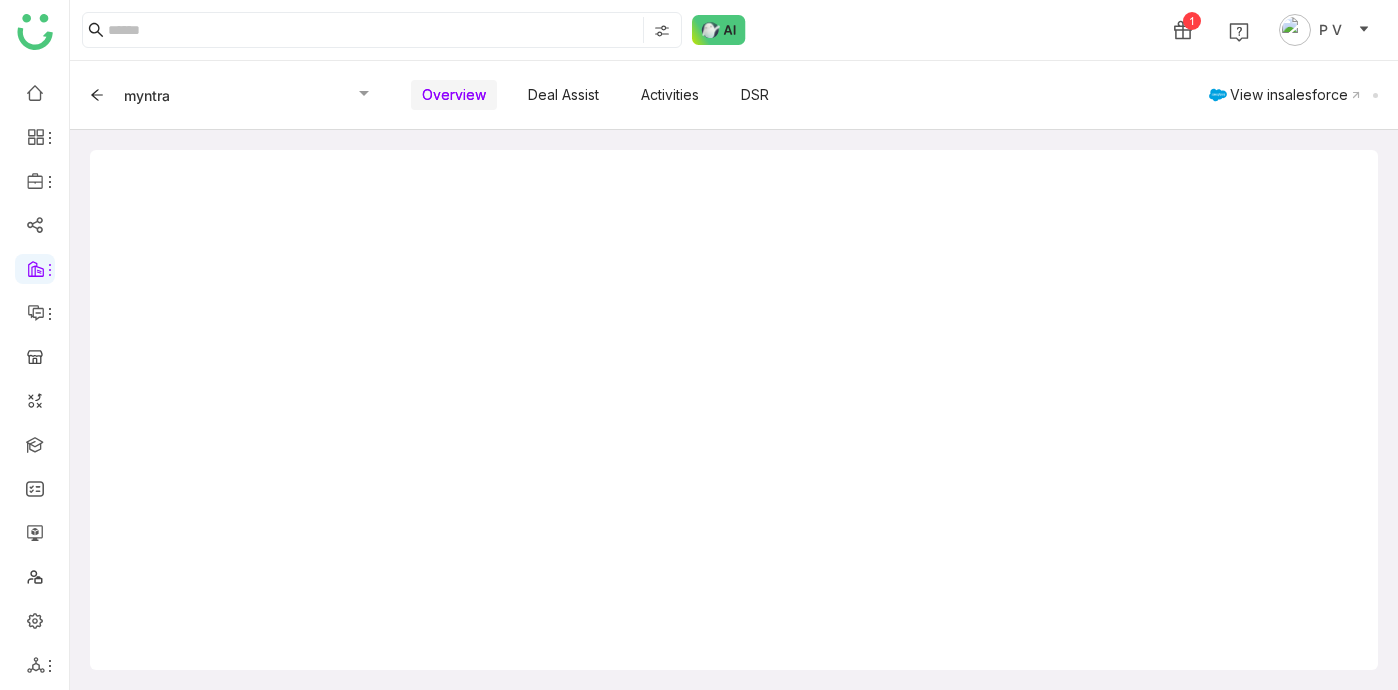 click 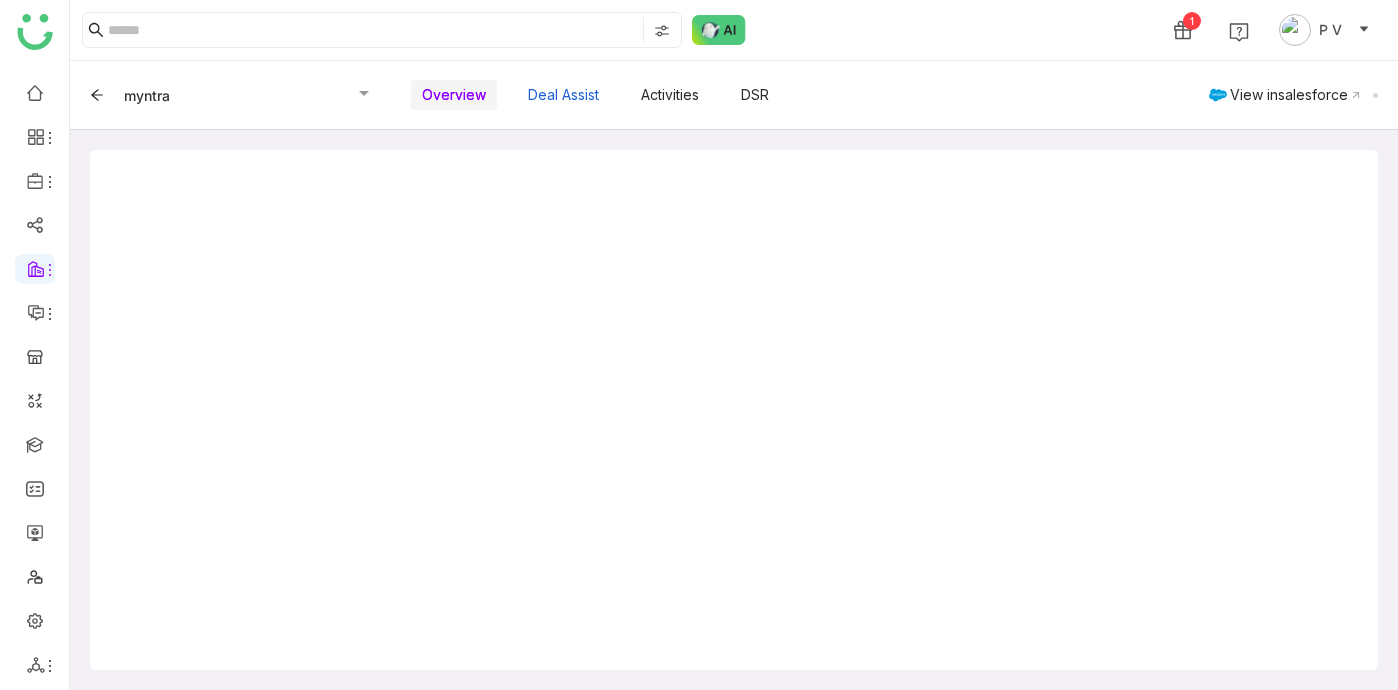 click on "Deal Assist" at bounding box center (563, 95) 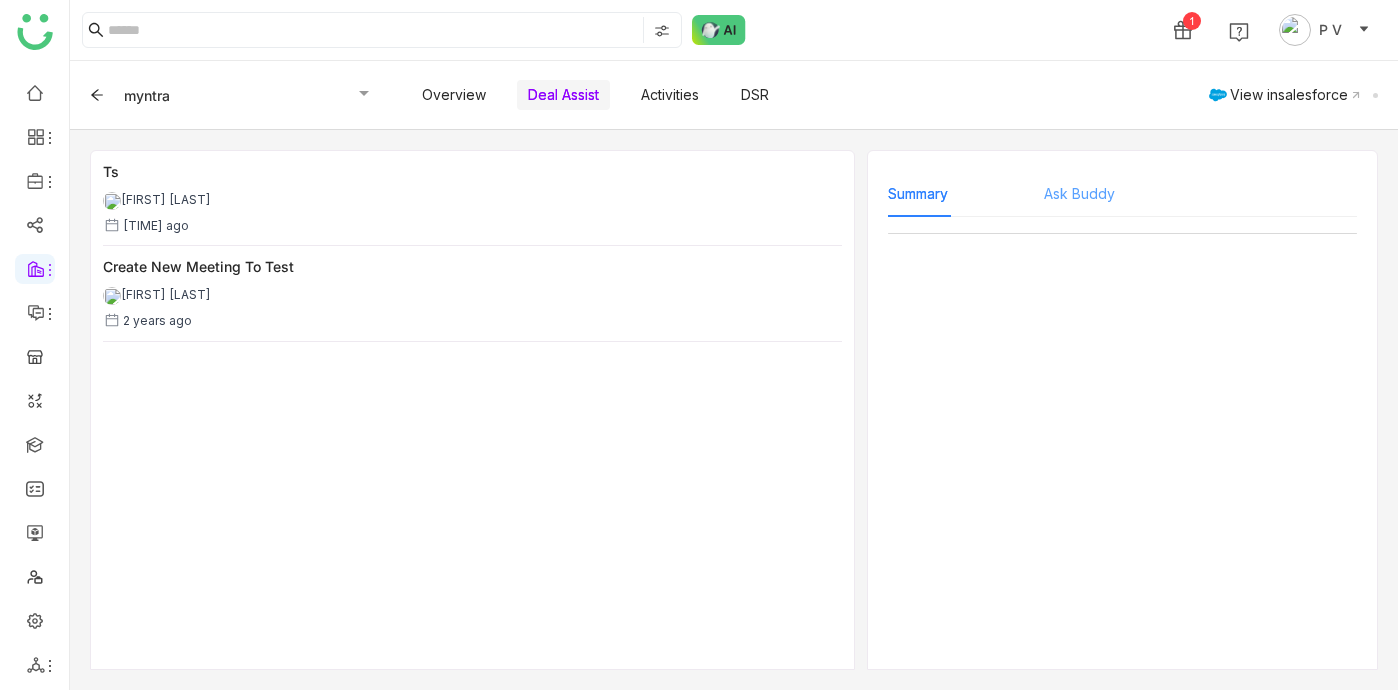 click on "Ask Buddy" 